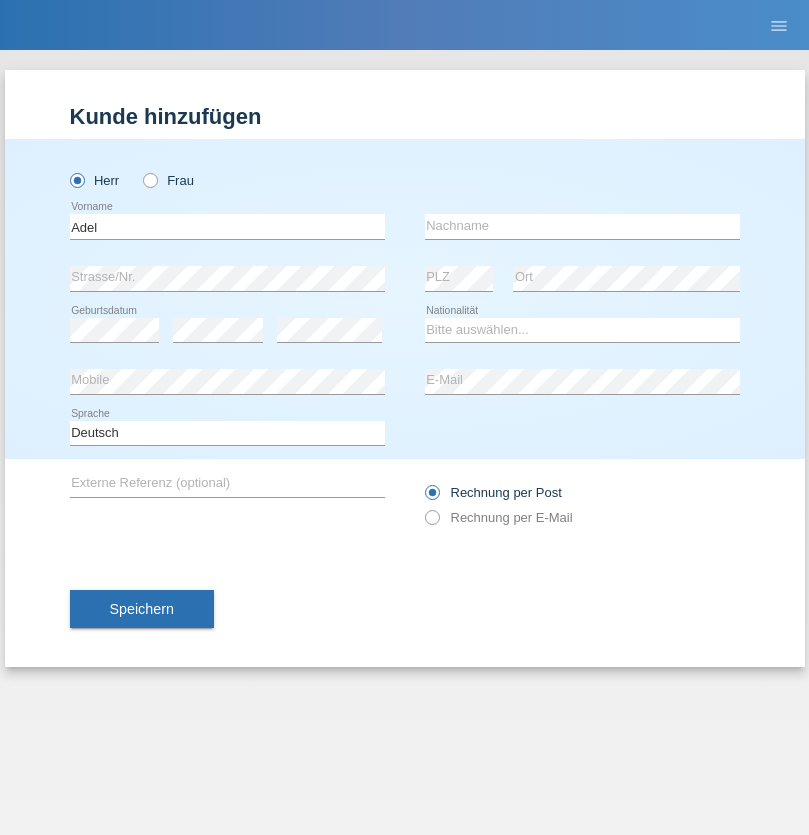 scroll, scrollTop: 0, scrollLeft: 0, axis: both 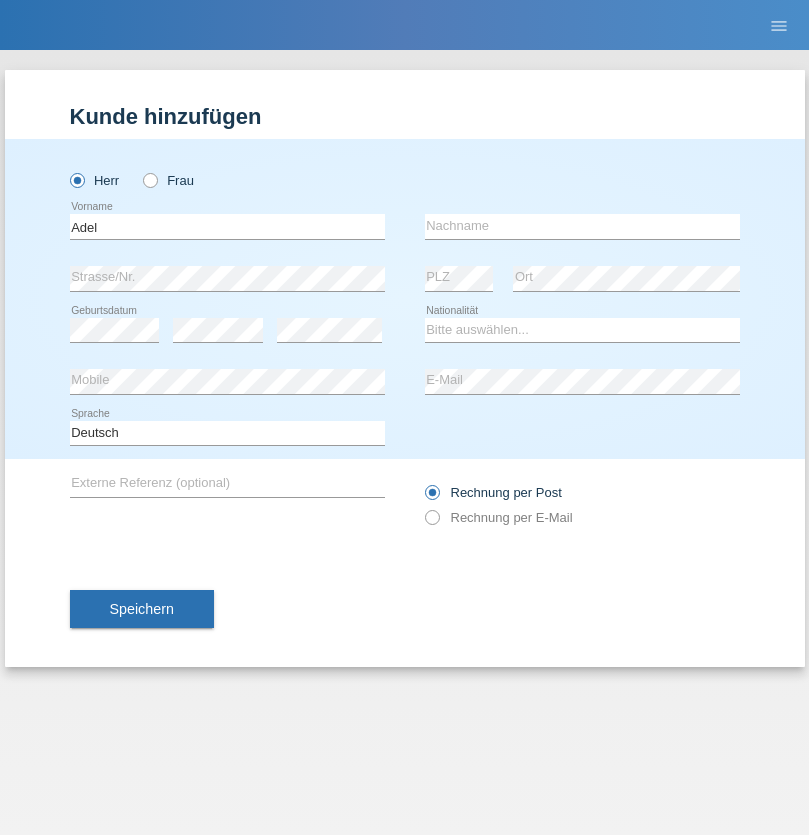 type on "Adel" 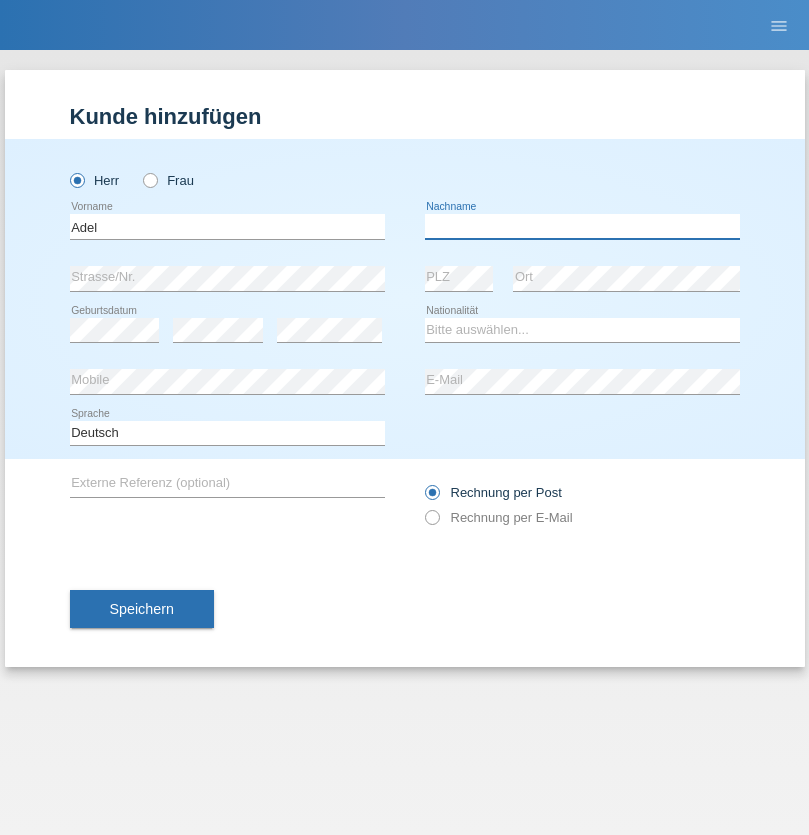 click at bounding box center (582, 226) 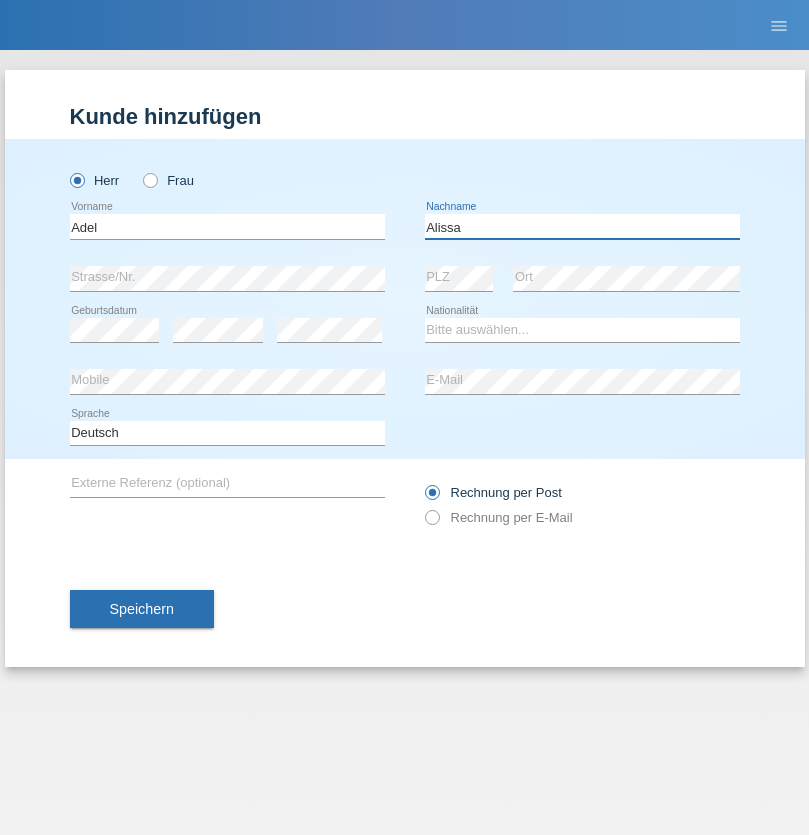 type on "Alissa" 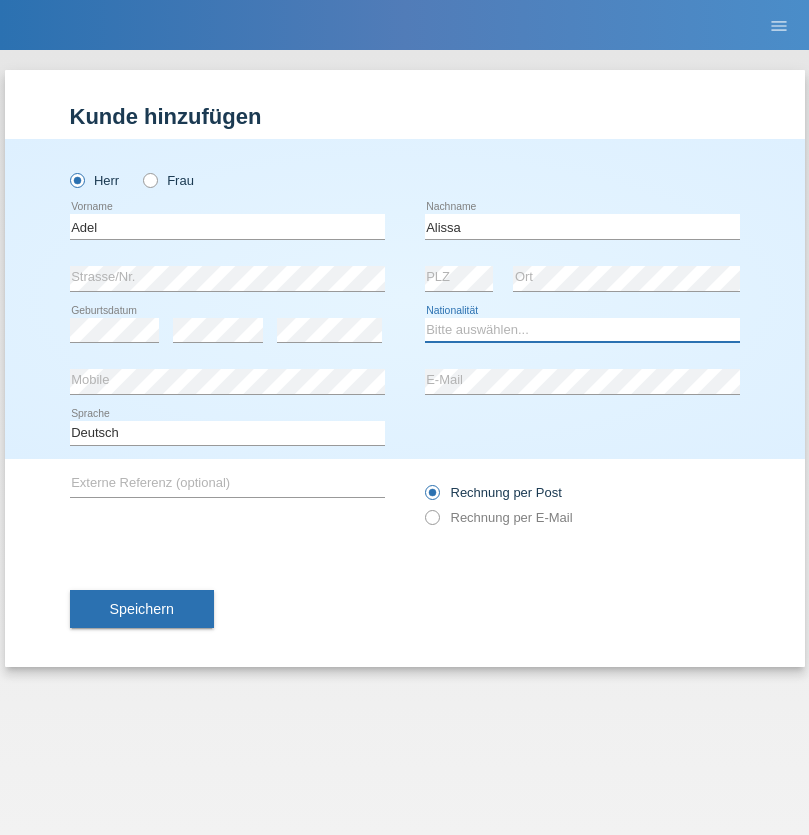 select on "SY" 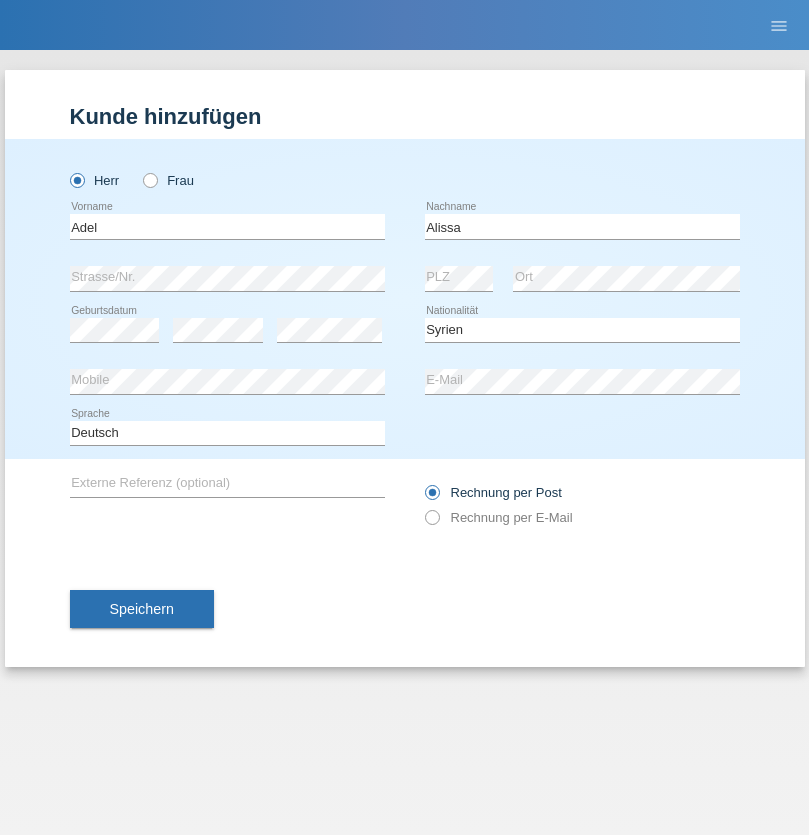 select on "C" 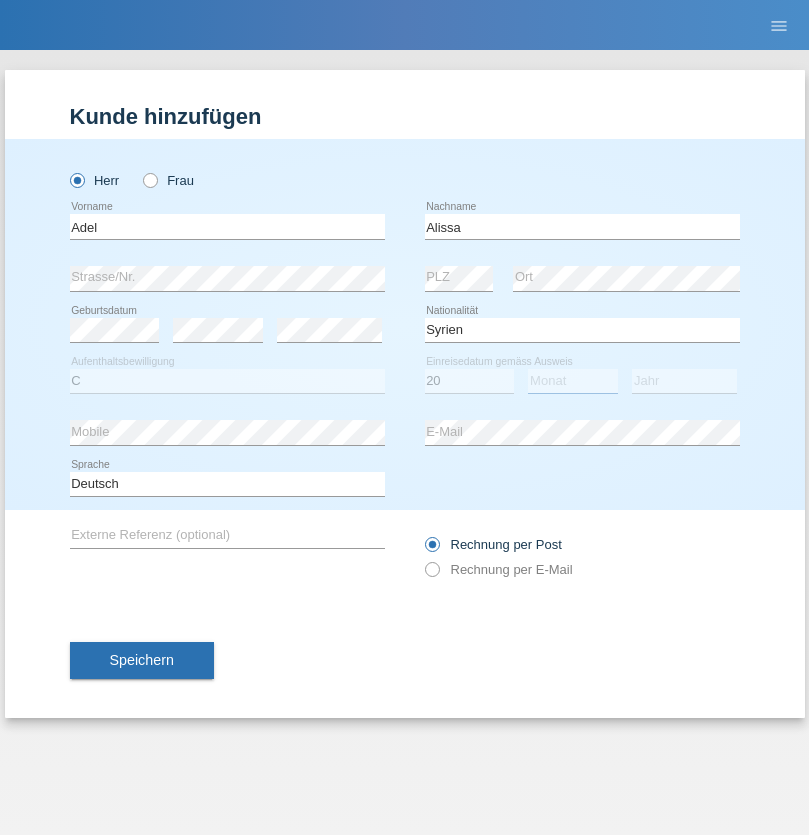 select on "09" 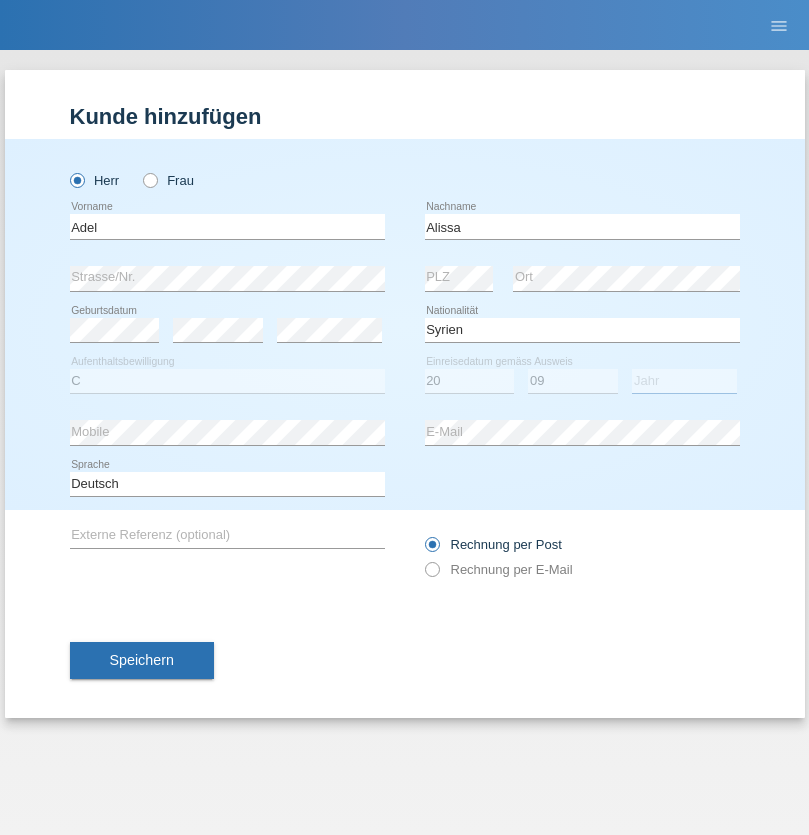 select on "2018" 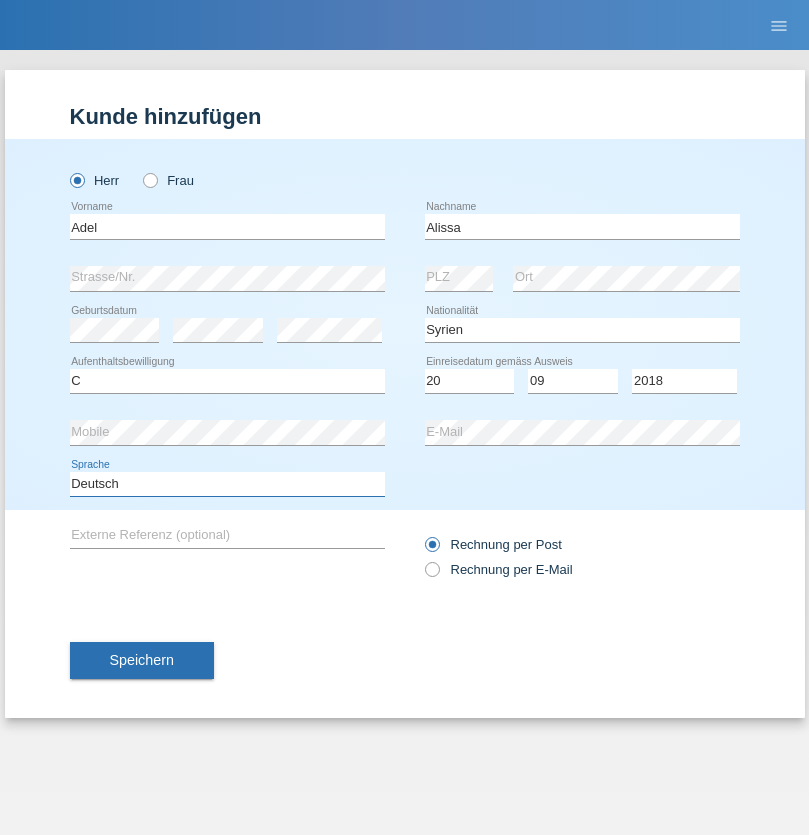 select on "en" 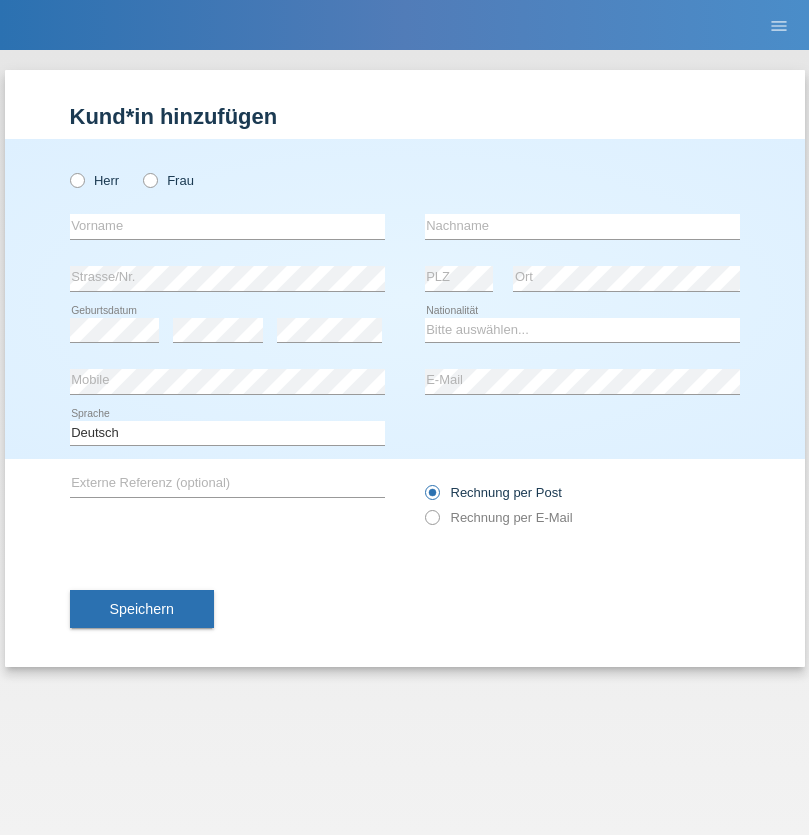 scroll, scrollTop: 0, scrollLeft: 0, axis: both 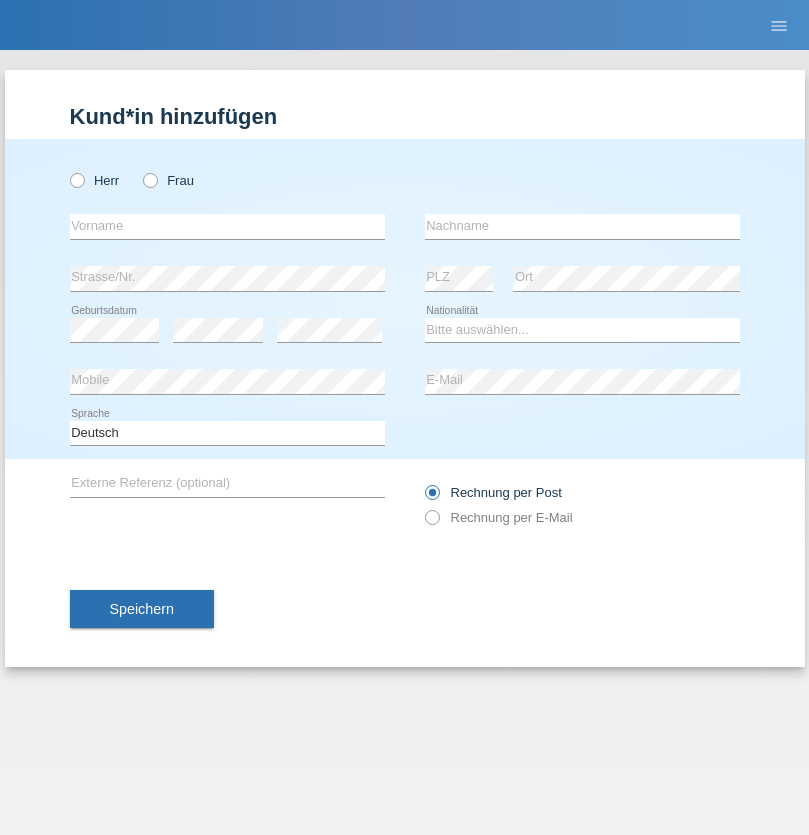 radio on "true" 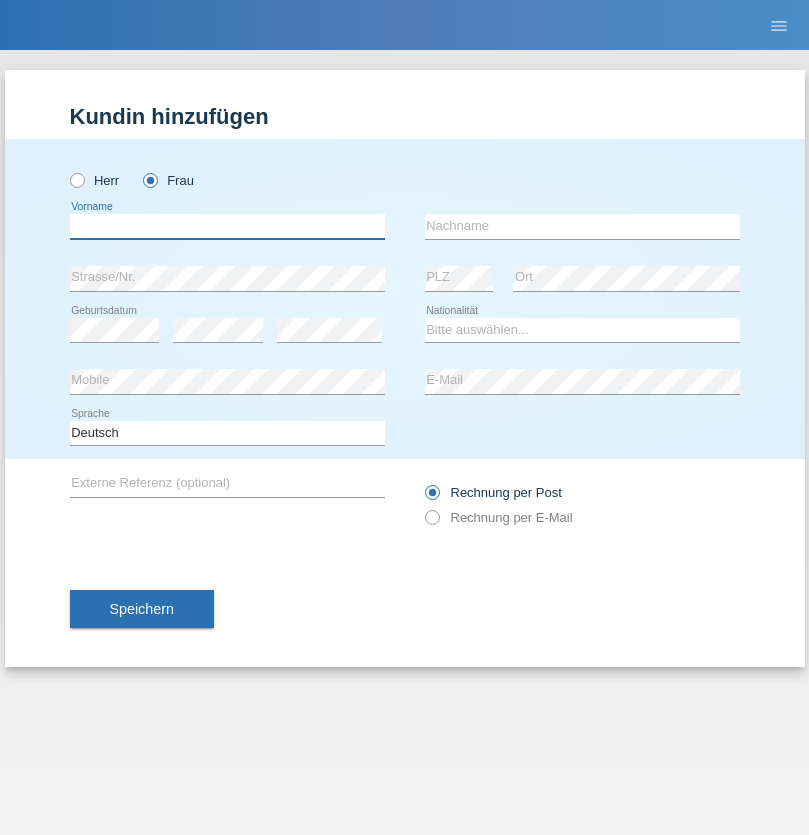 click at bounding box center (227, 226) 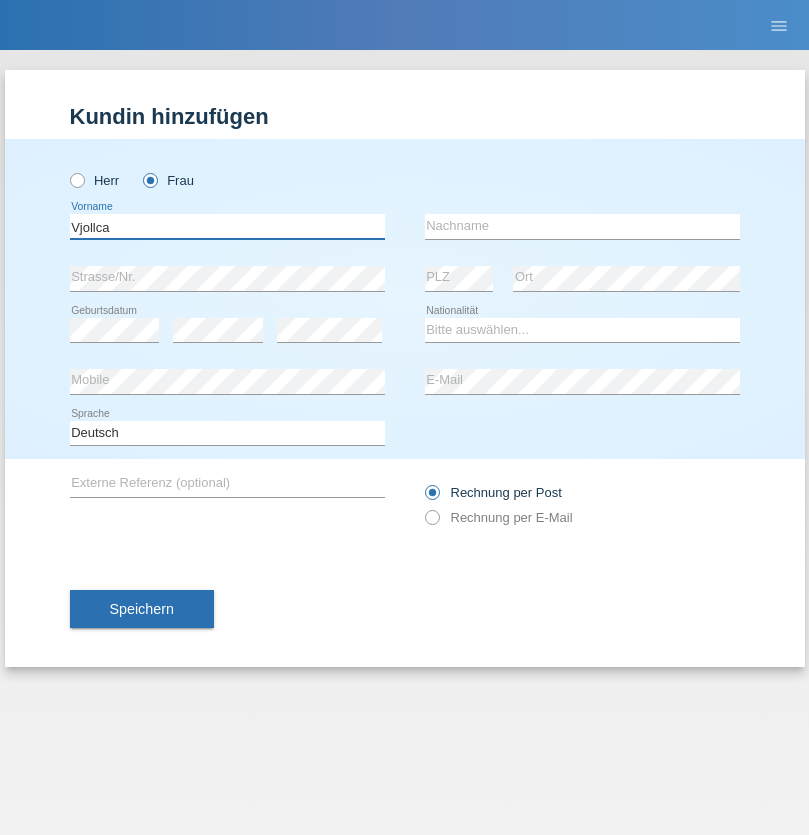 type on "Vjollca" 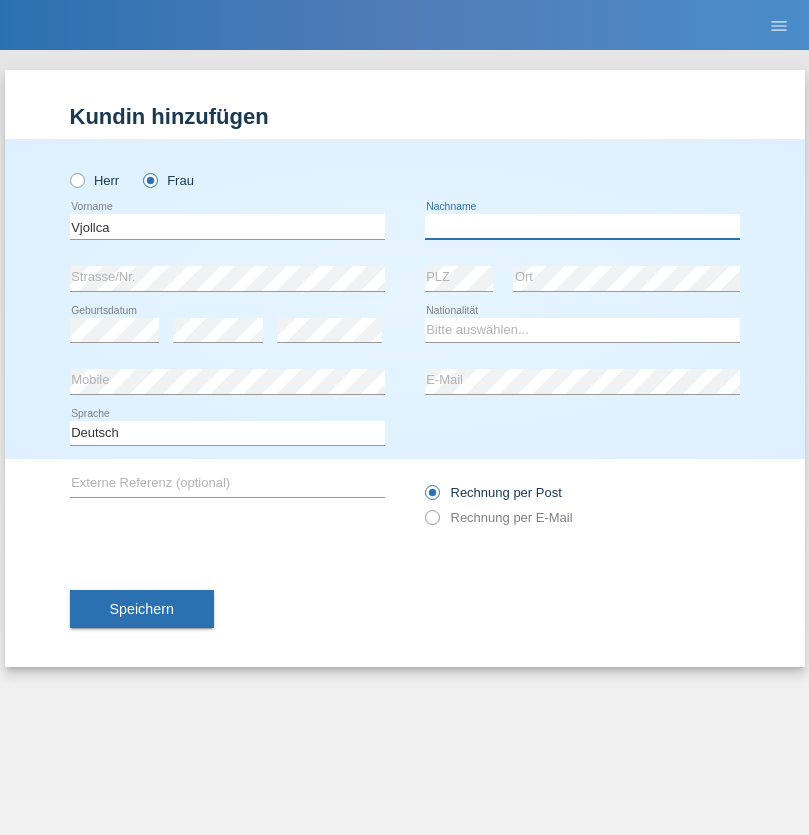 click at bounding box center (582, 226) 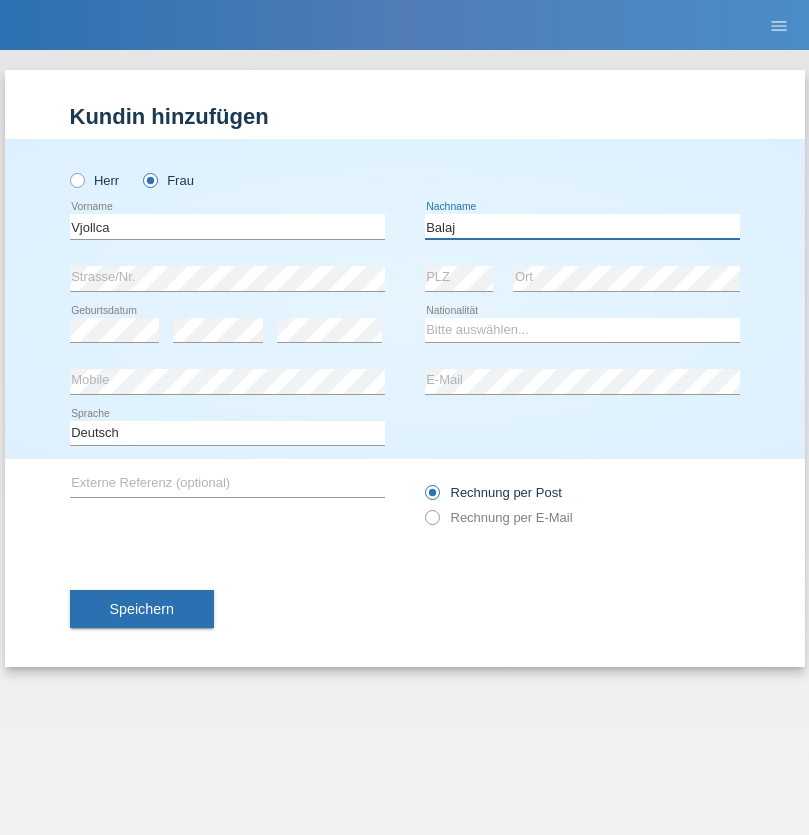 type on "Balaj" 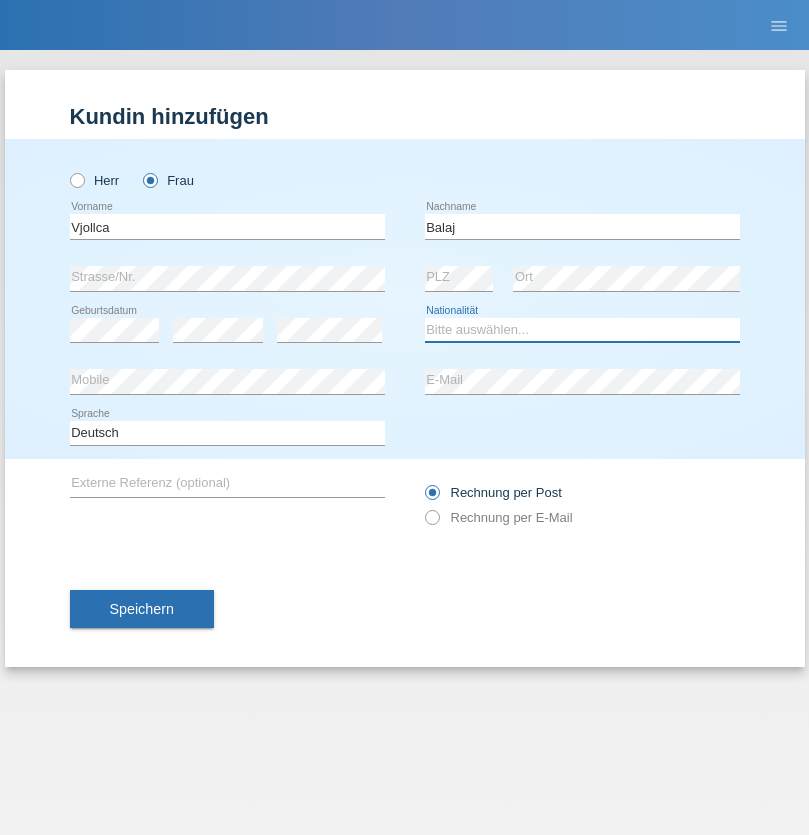 select on "XK" 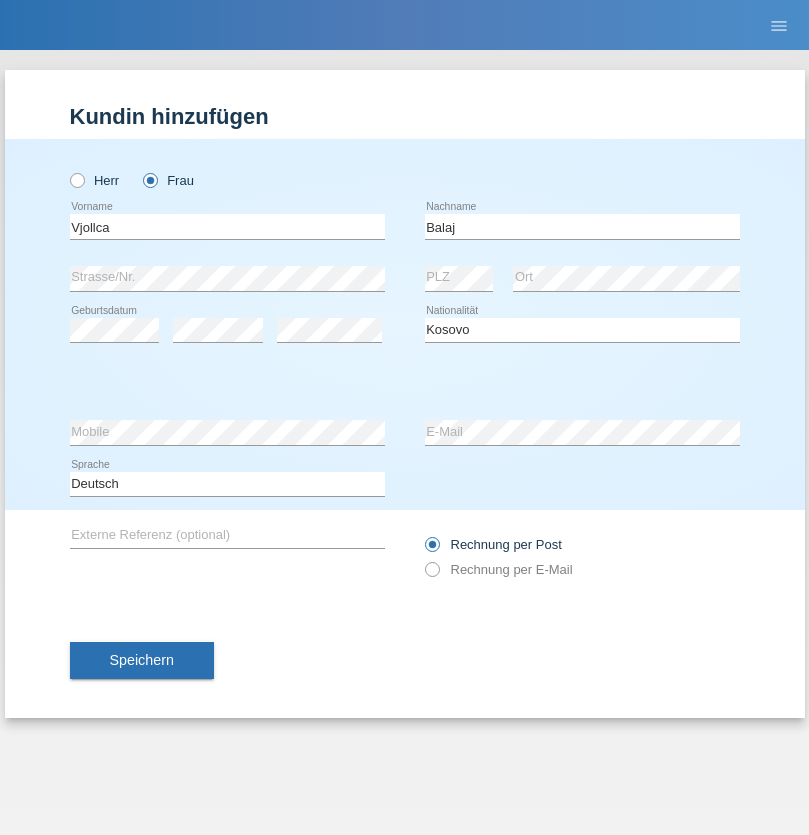 select on "C" 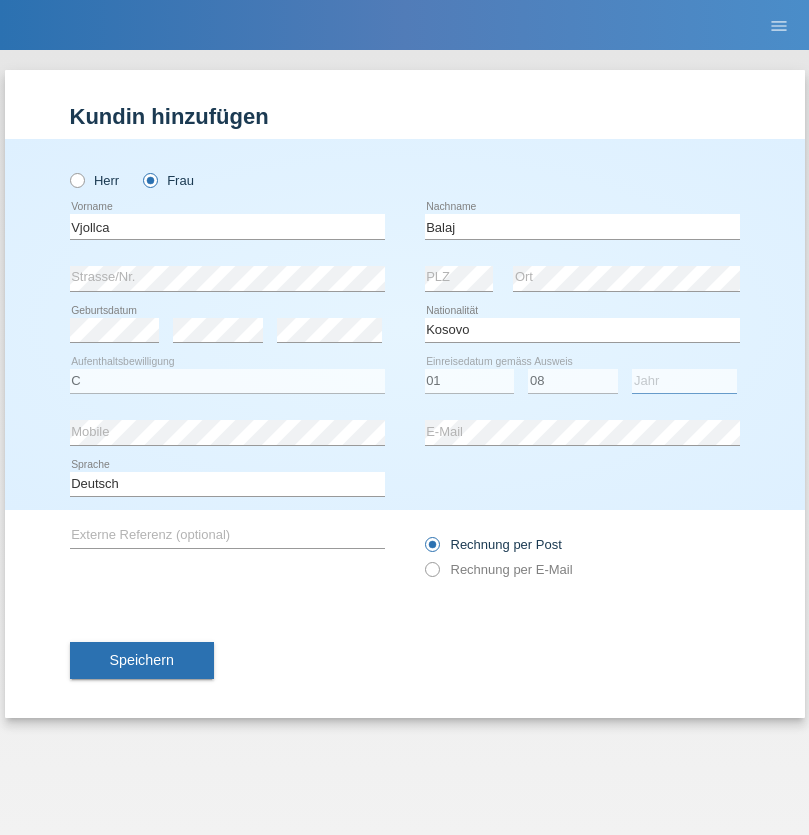 select on "2021" 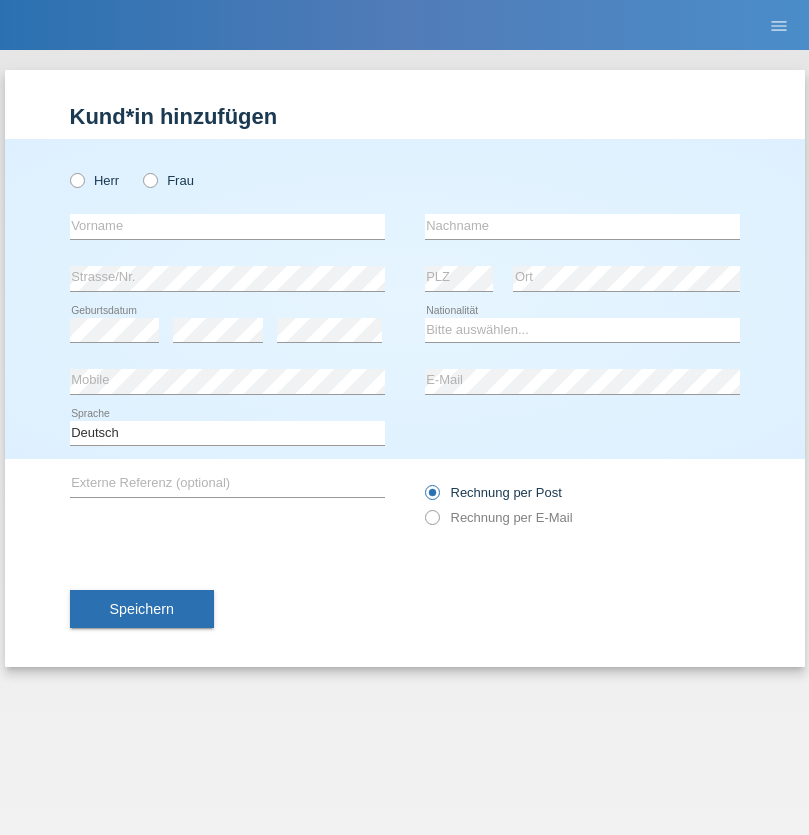 scroll, scrollTop: 0, scrollLeft: 0, axis: both 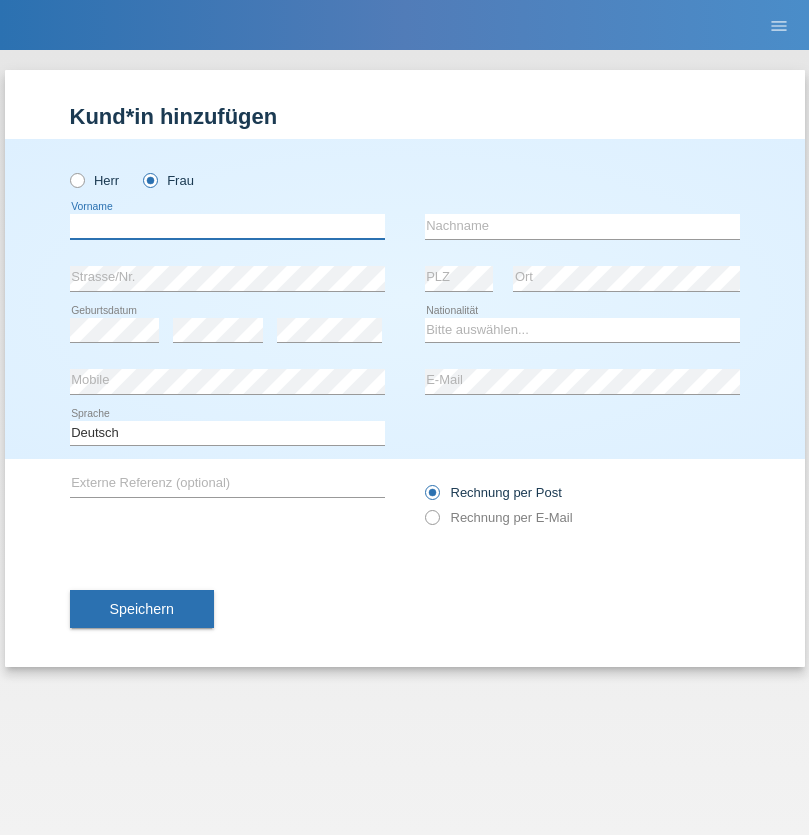 click at bounding box center [227, 226] 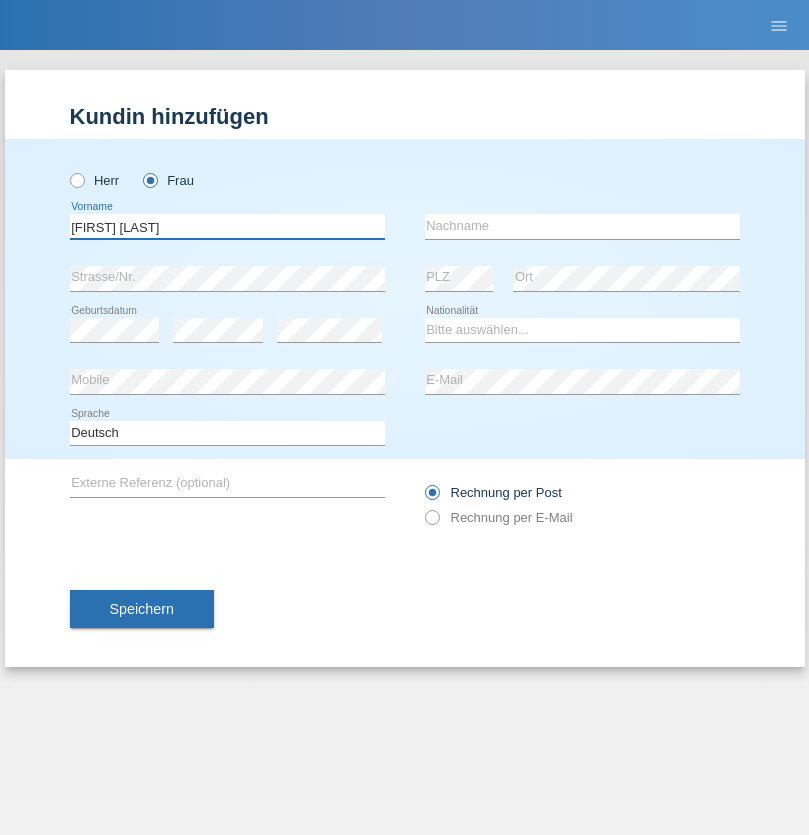 type on "Shannon" 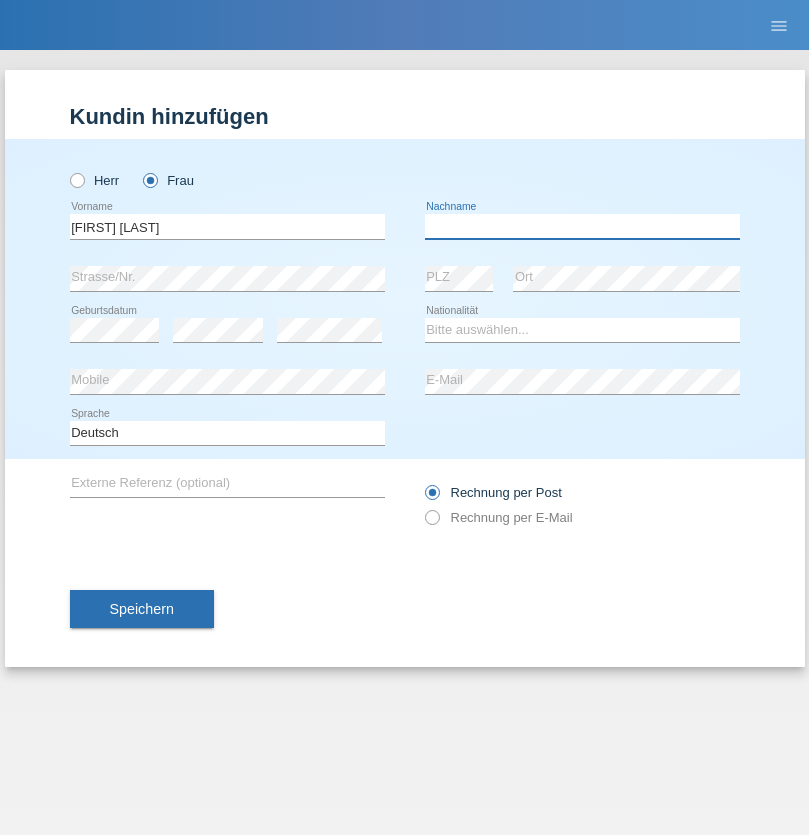 click at bounding box center [582, 226] 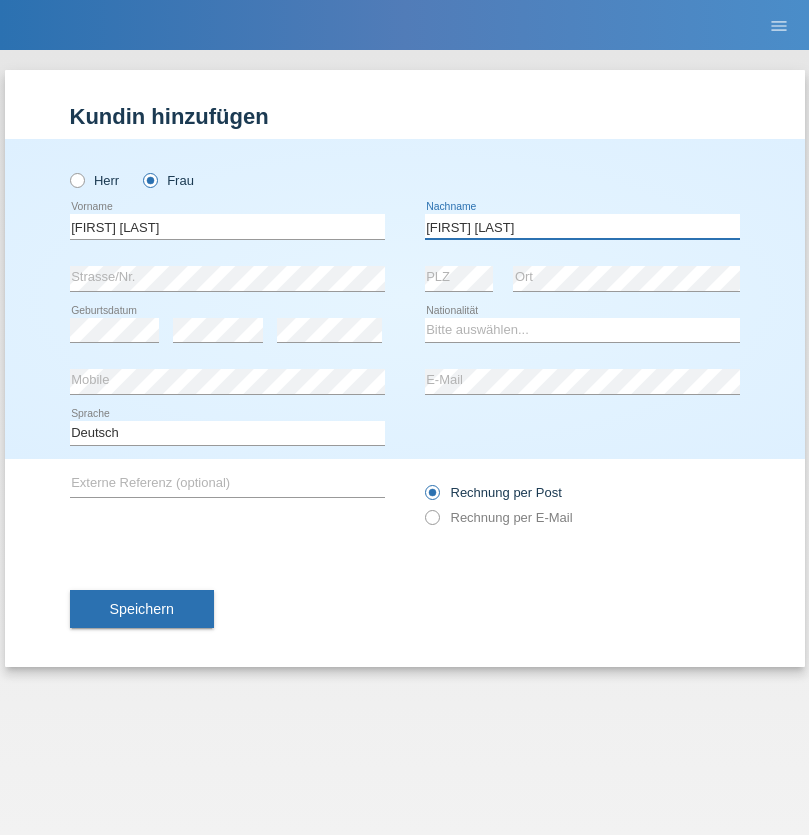 type on "Banz diaz" 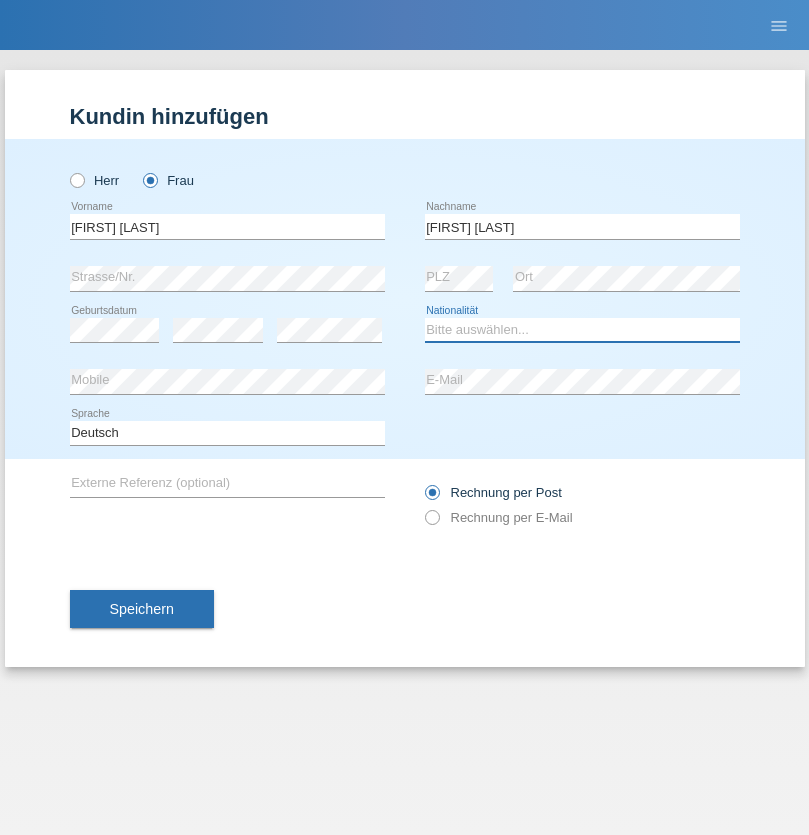select on "CH" 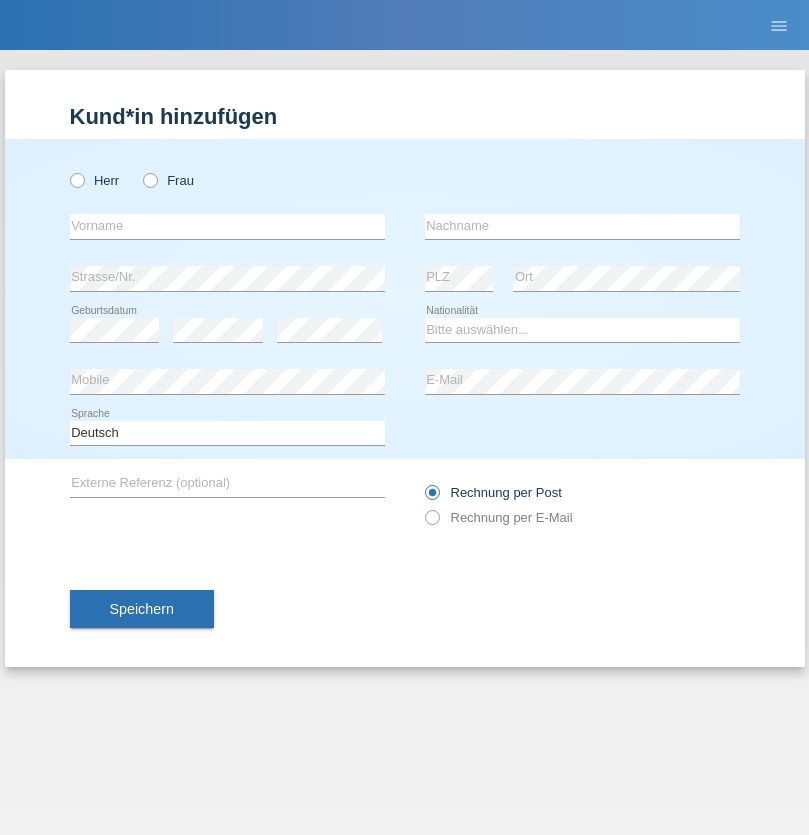 scroll, scrollTop: 0, scrollLeft: 0, axis: both 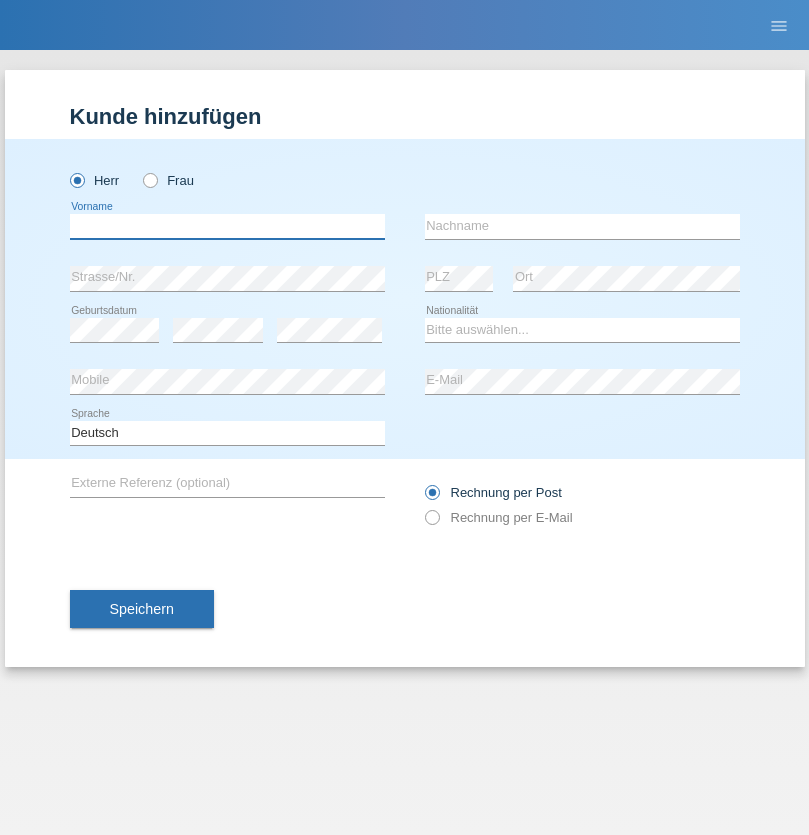 click at bounding box center [227, 226] 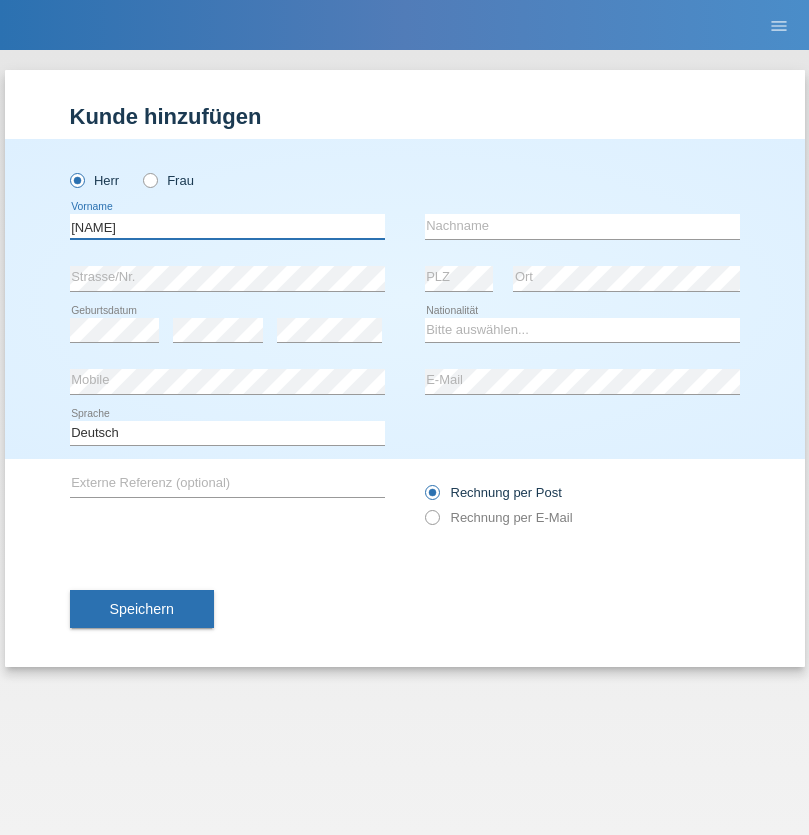type on "Sascha" 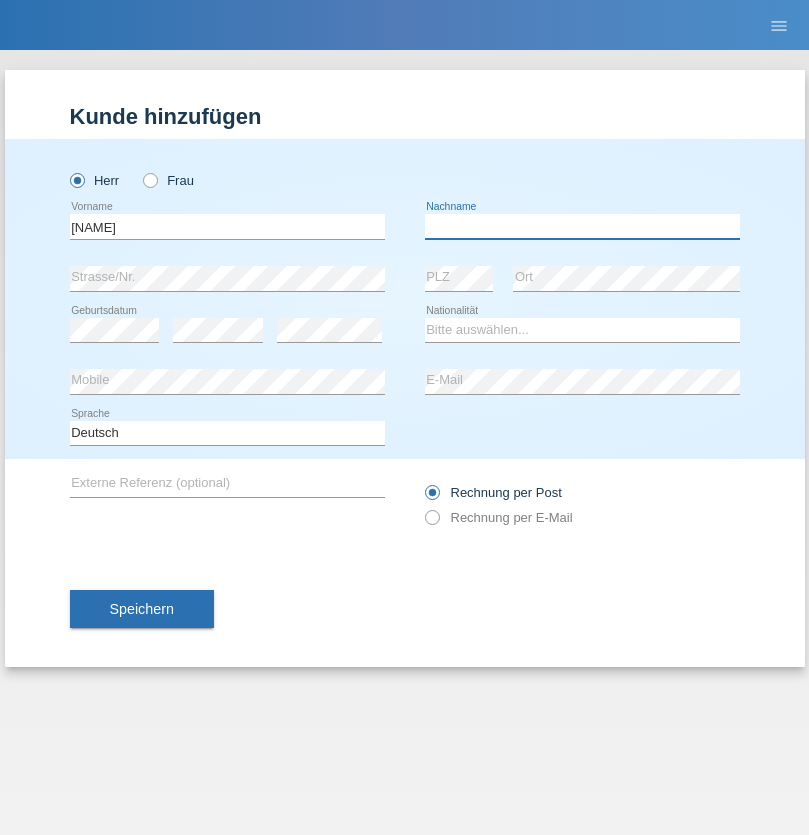 click at bounding box center (582, 226) 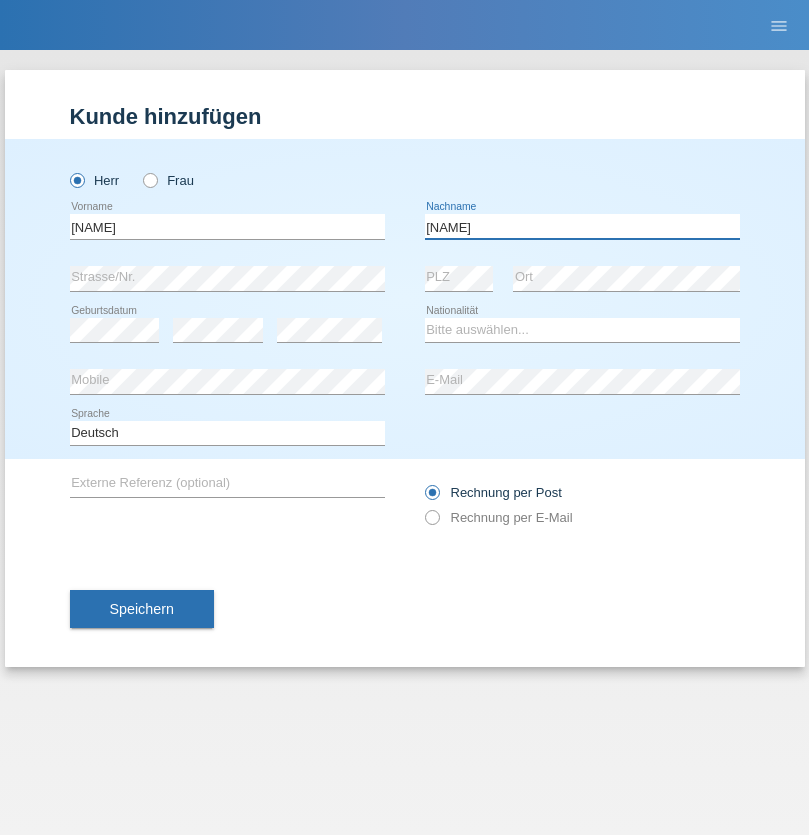 type on "Kurz" 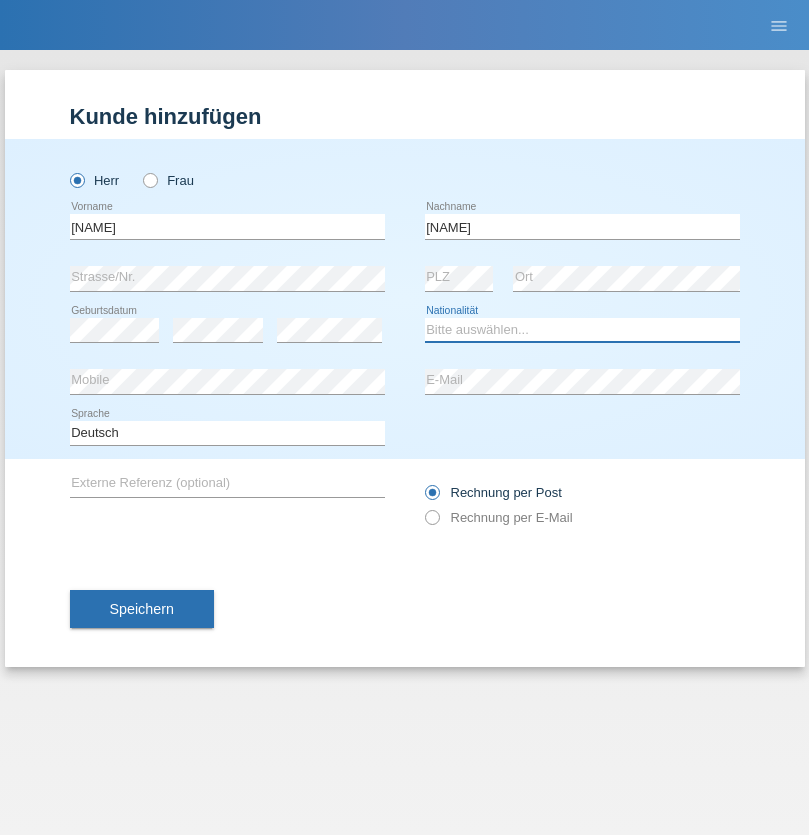 select on "CH" 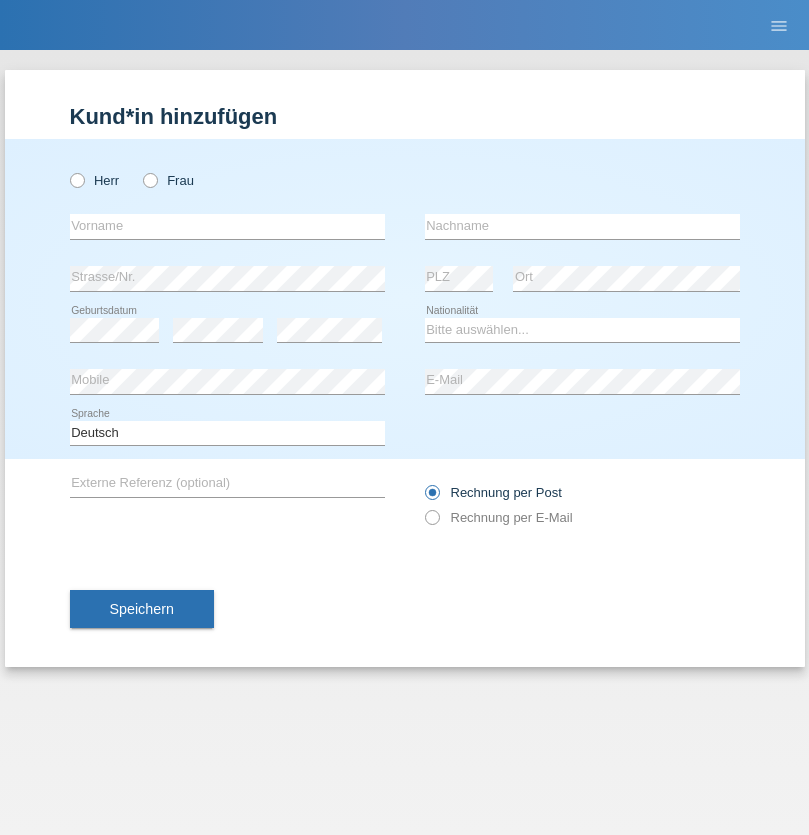 scroll, scrollTop: 0, scrollLeft: 0, axis: both 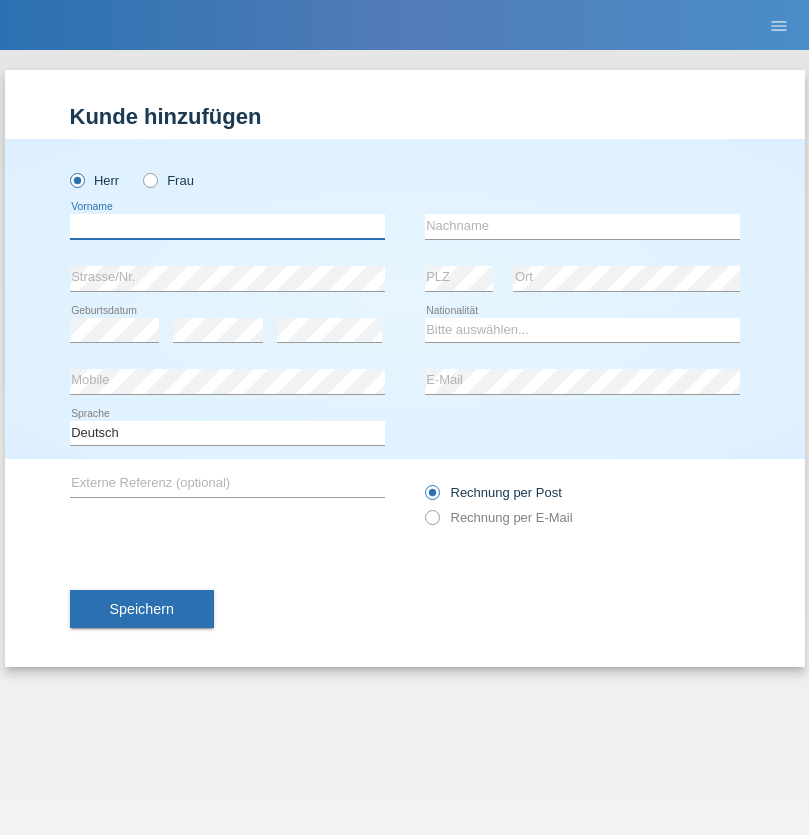 click at bounding box center [227, 226] 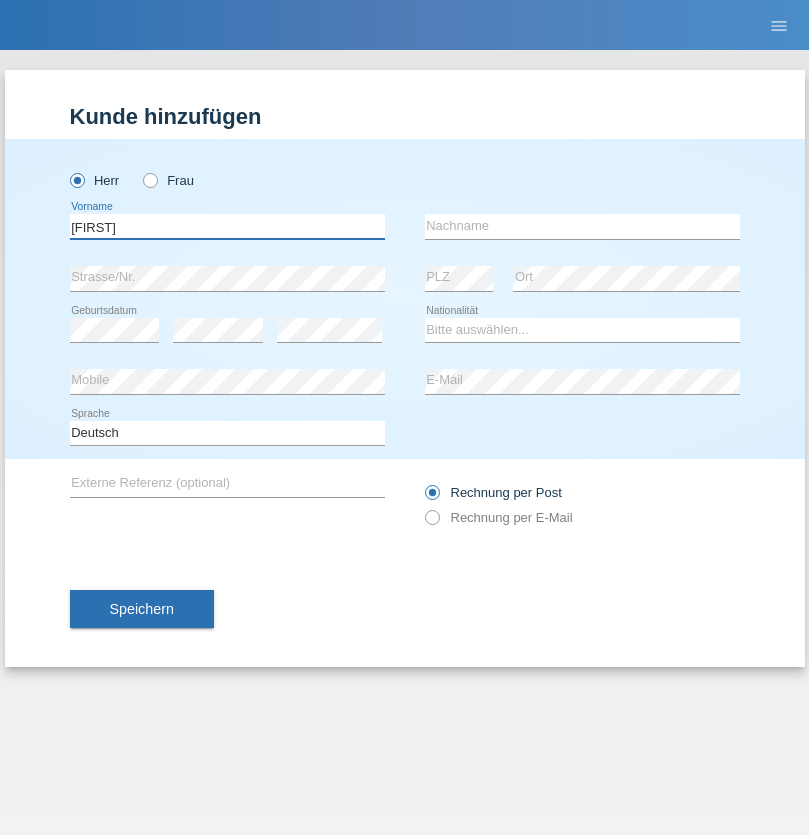 type on "Hans-Ulrich" 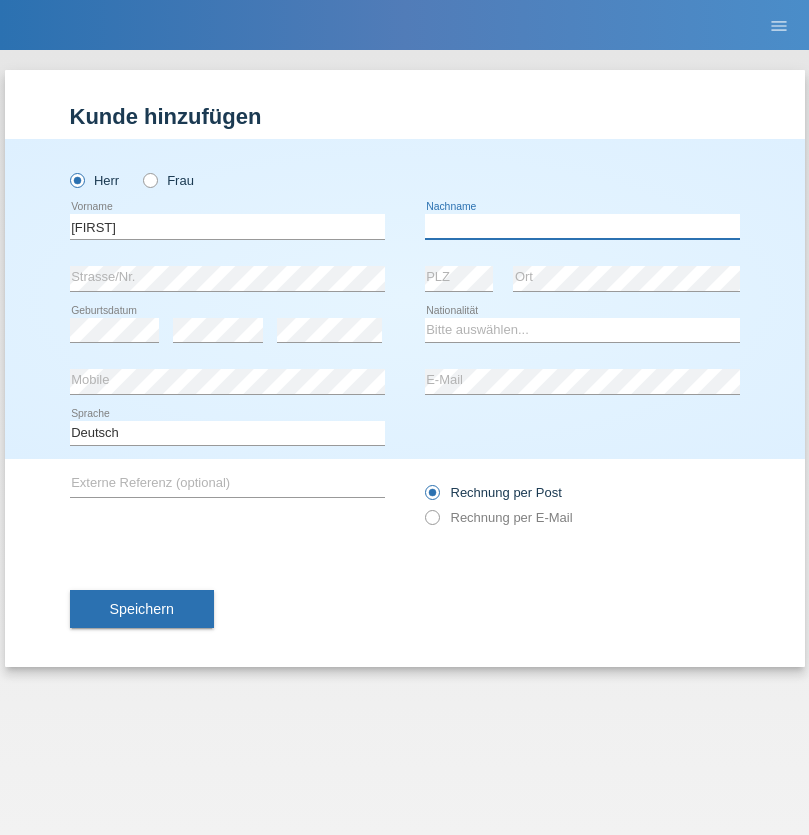 click at bounding box center [582, 226] 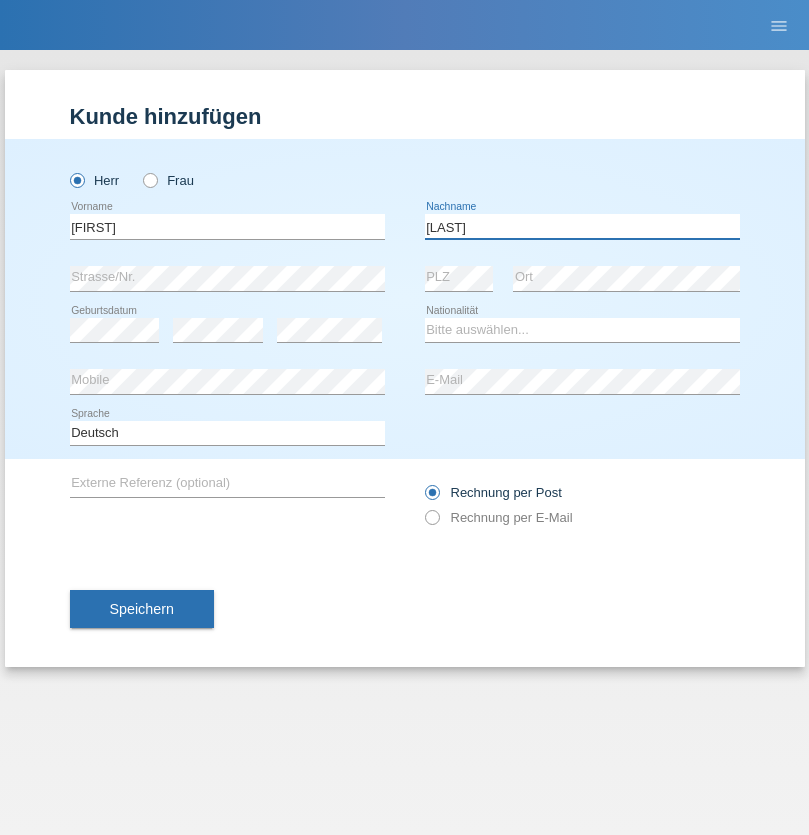 type on "Zwahlen" 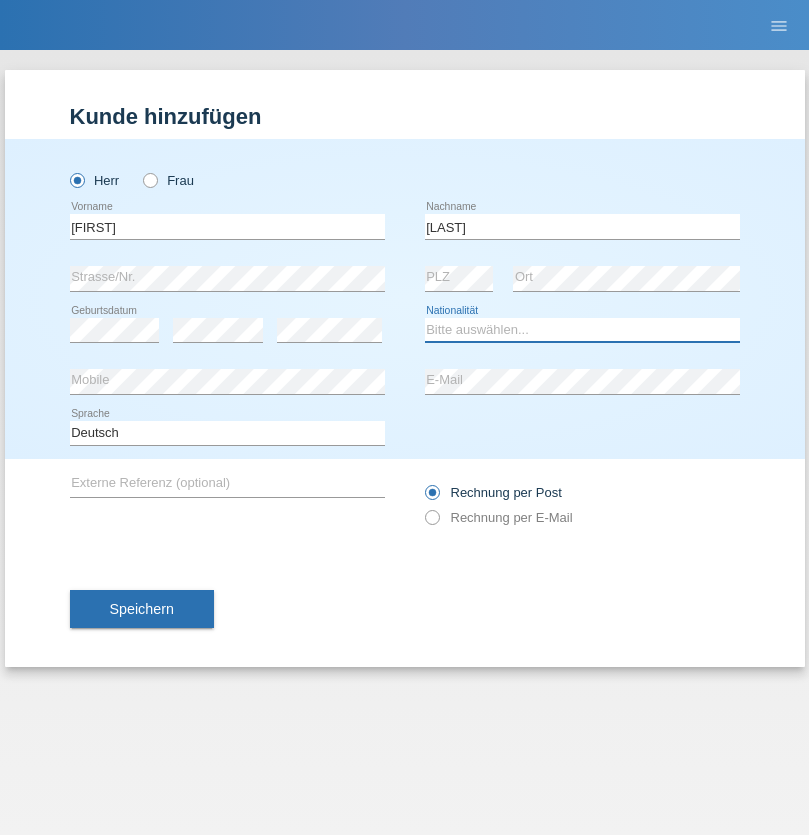 select on "CH" 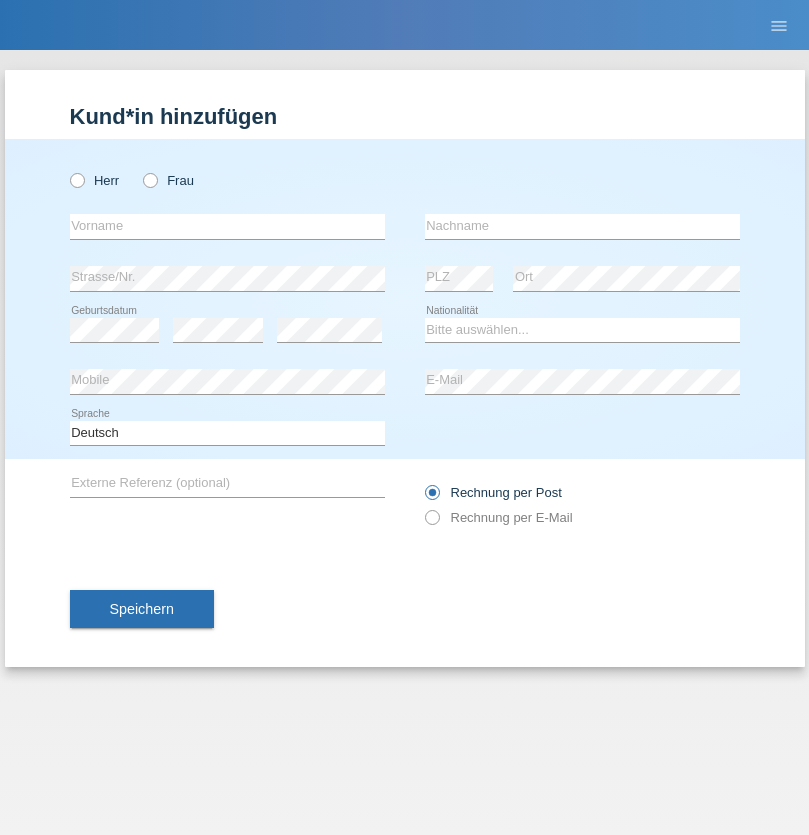 scroll, scrollTop: 0, scrollLeft: 0, axis: both 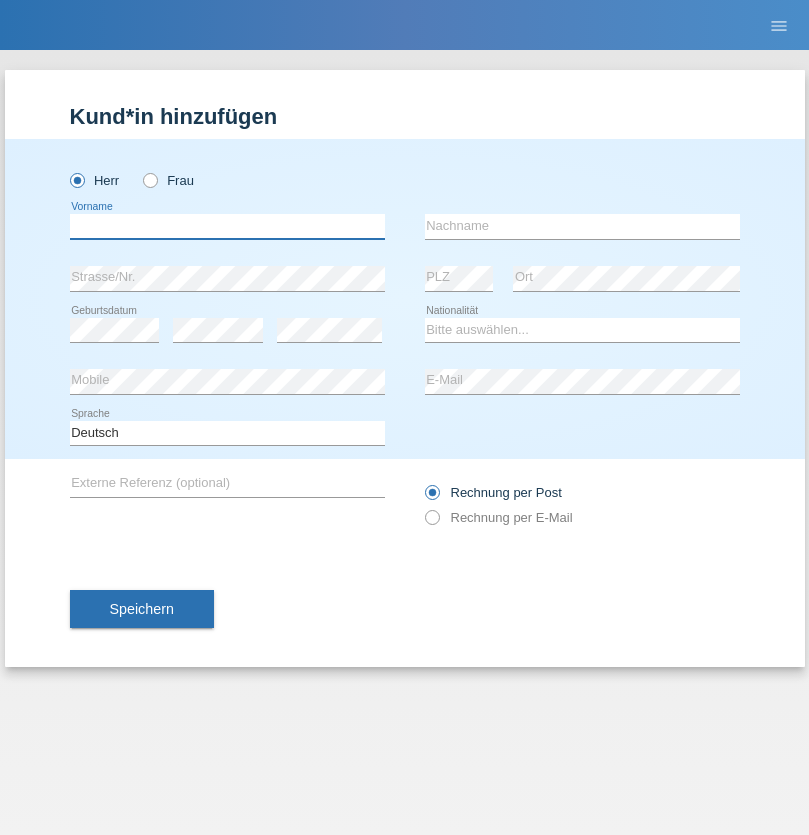 click at bounding box center [227, 226] 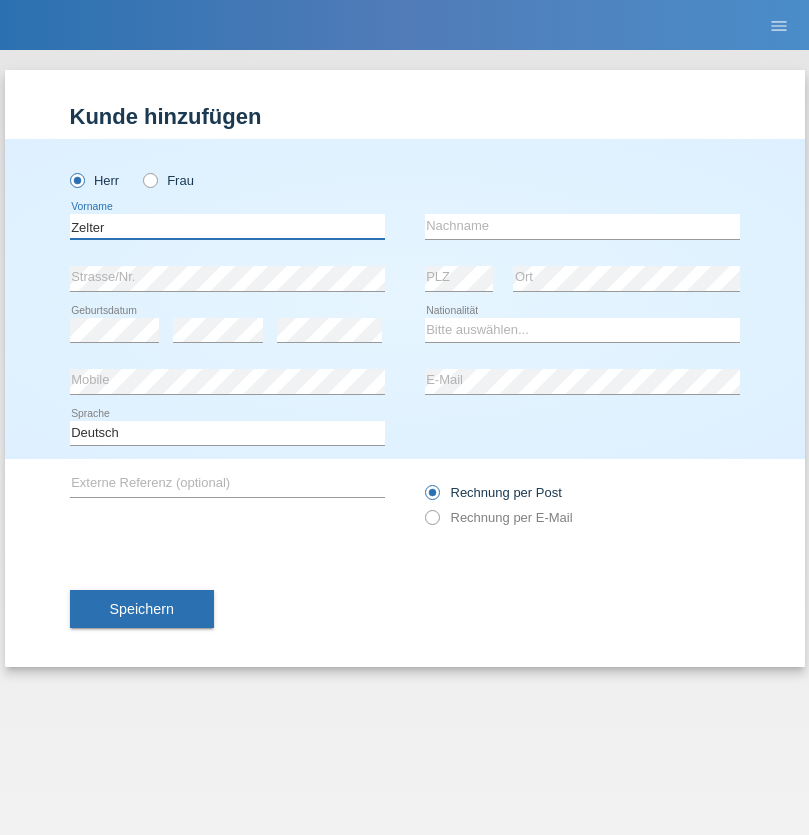type on "Zelter" 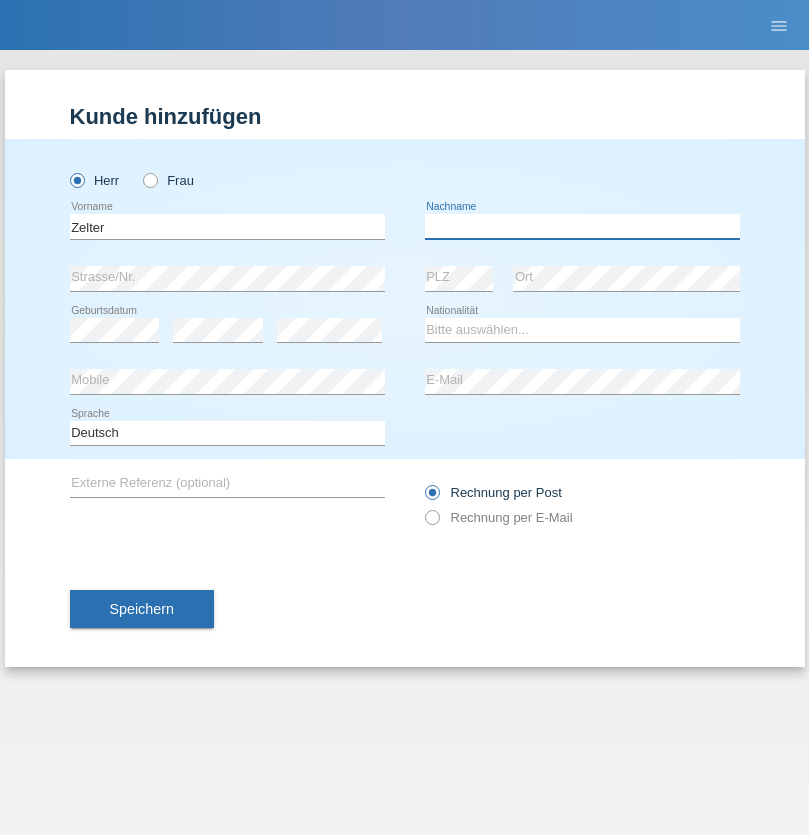 click at bounding box center (582, 226) 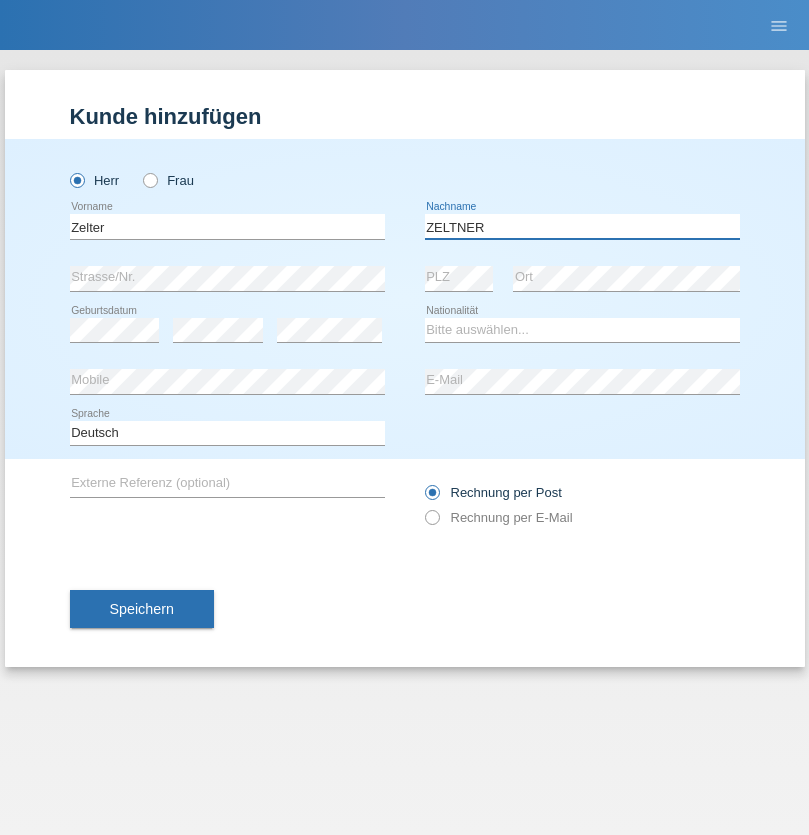 type on "ZELTNER" 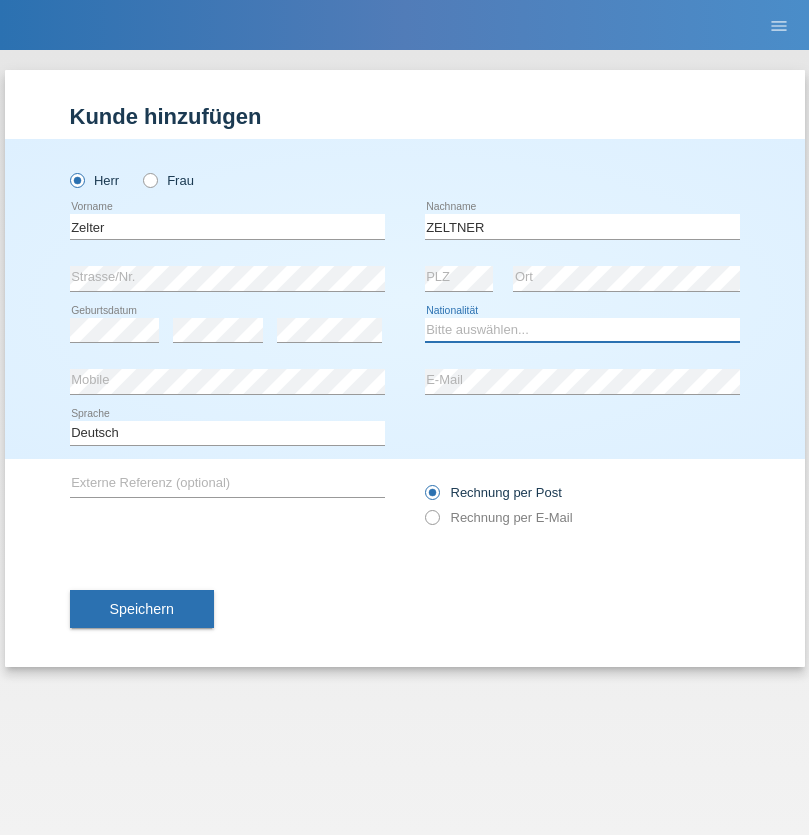 select on "CH" 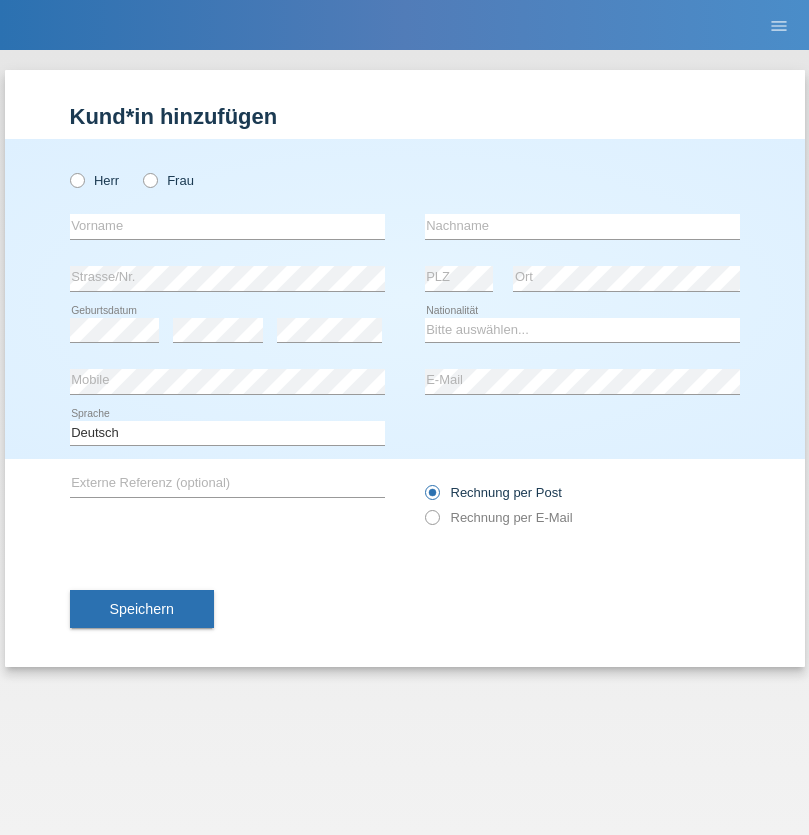 scroll, scrollTop: 0, scrollLeft: 0, axis: both 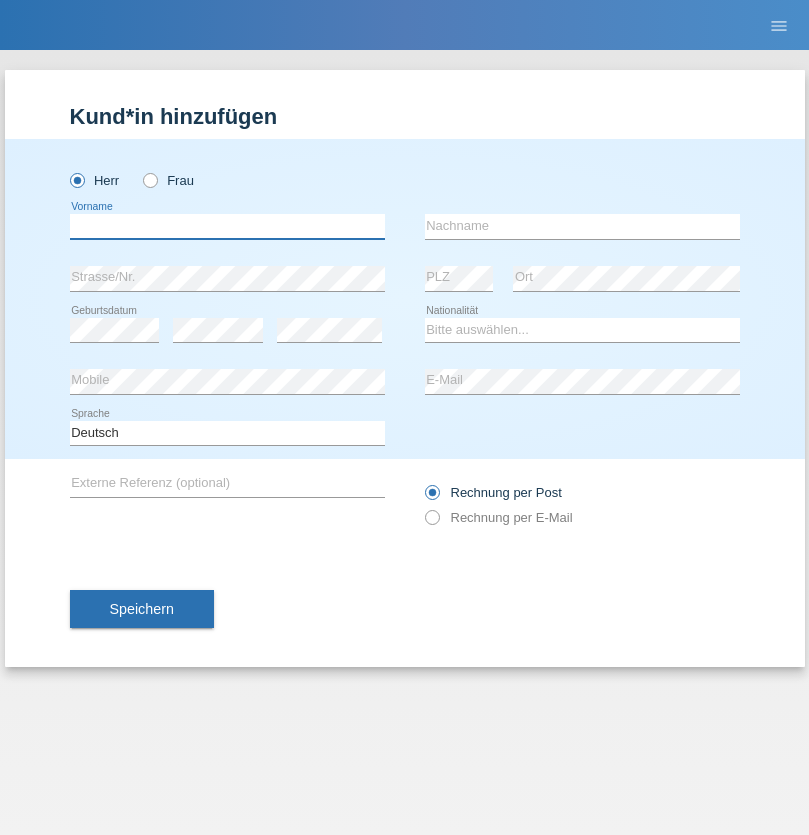 click at bounding box center (227, 226) 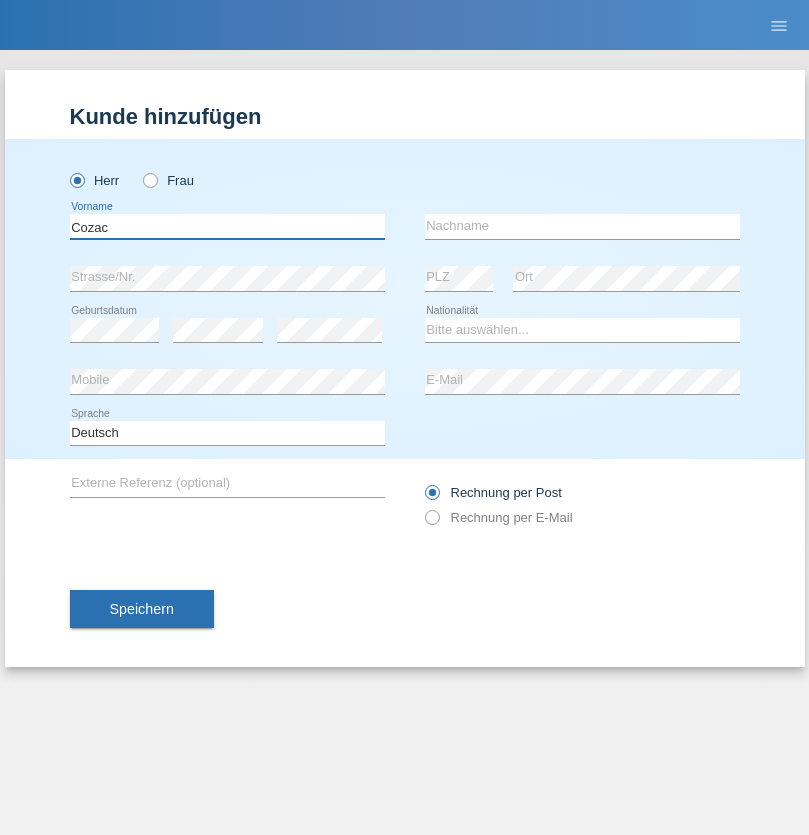 type on "Cozac" 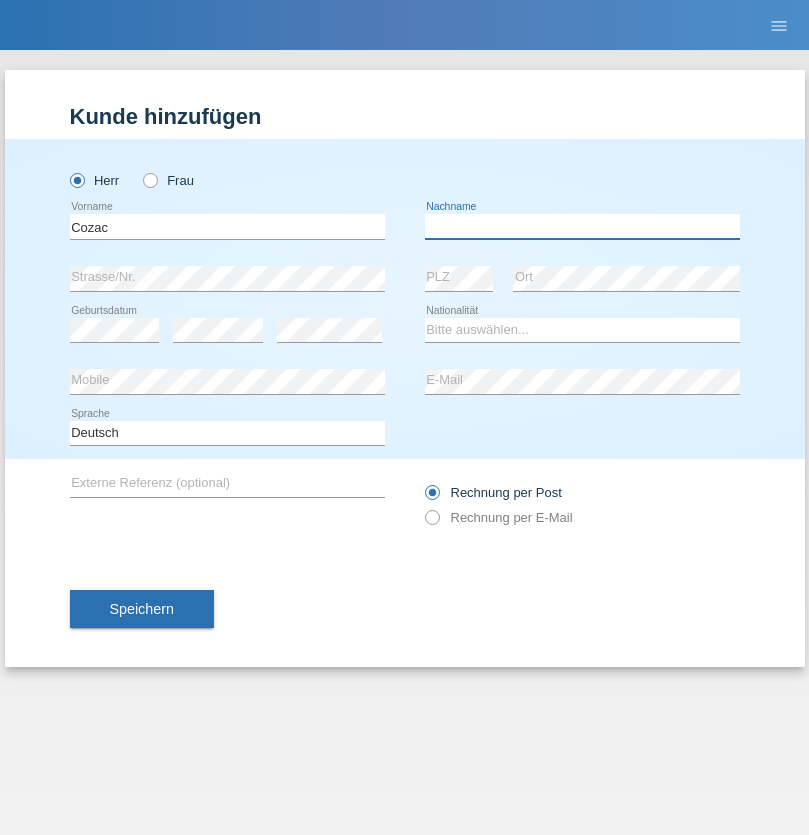 click at bounding box center (582, 226) 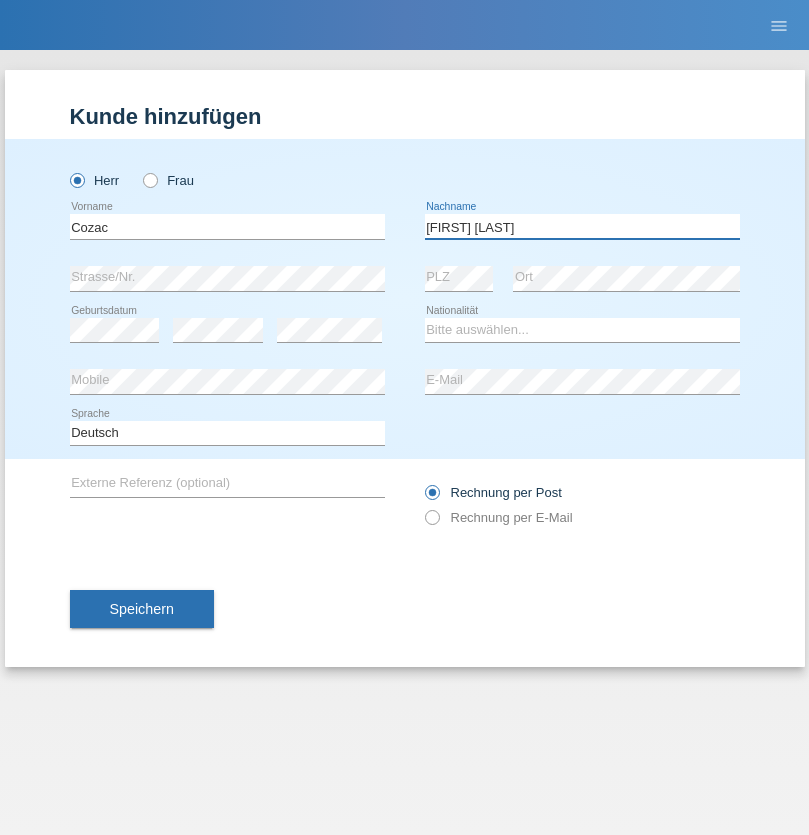 type on "Mihai david" 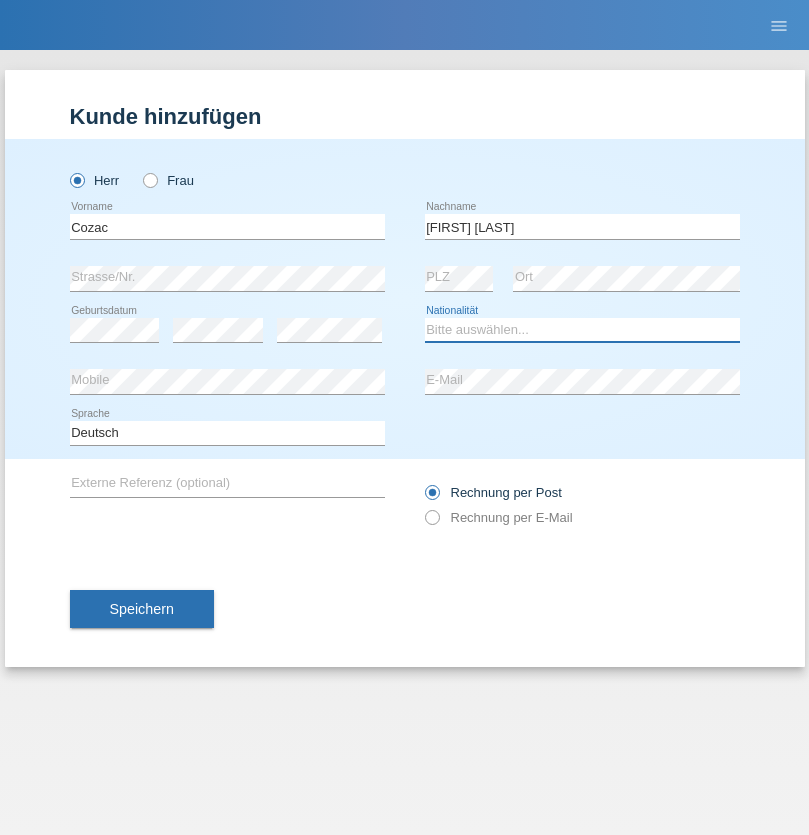 select on "RO" 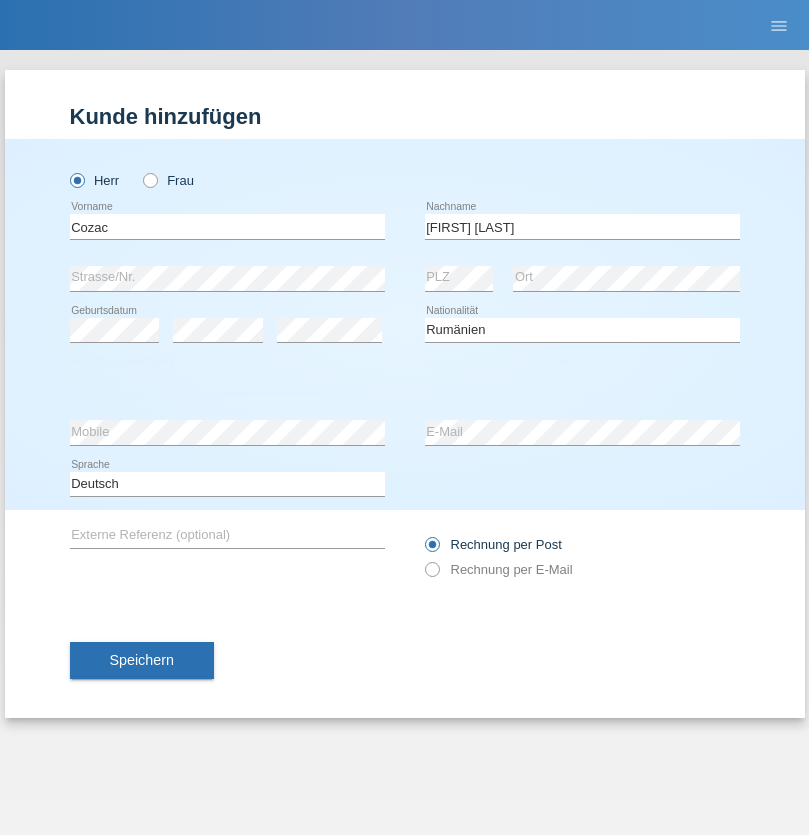select on "C" 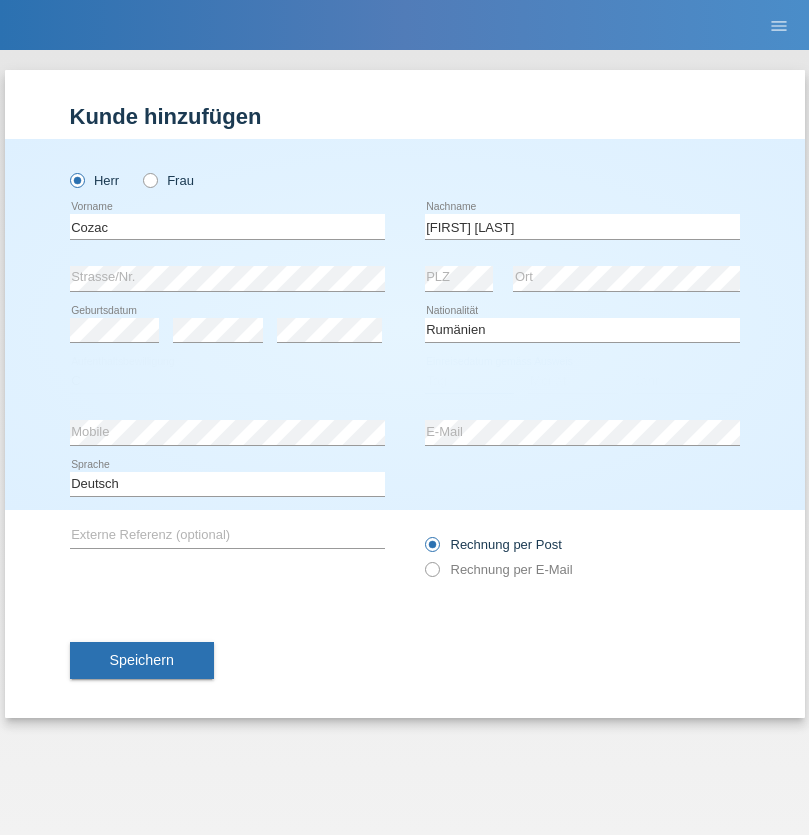 select on "20" 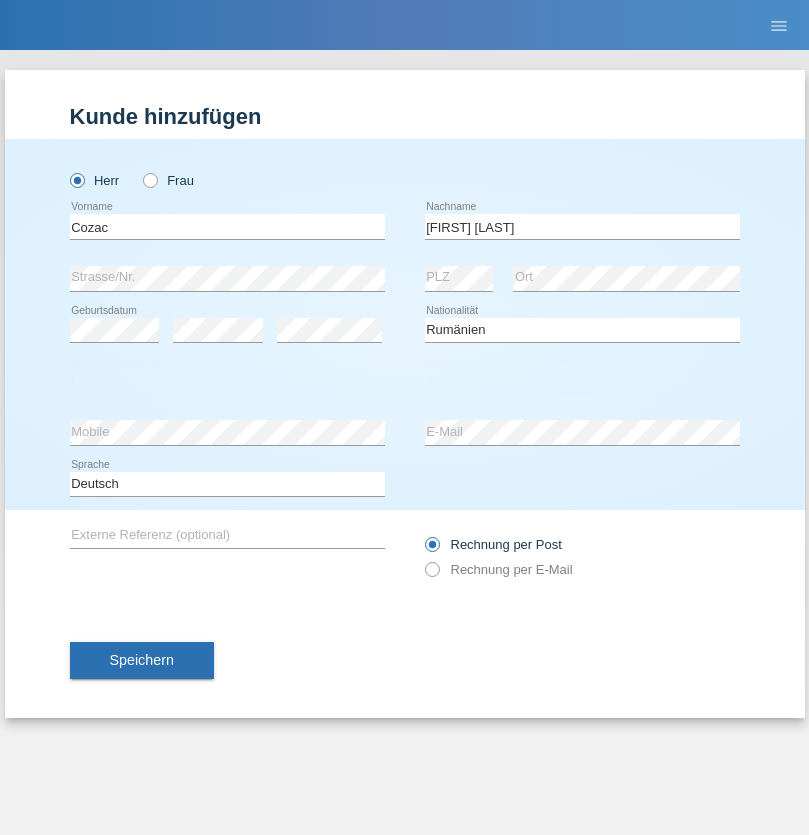 select on "05" 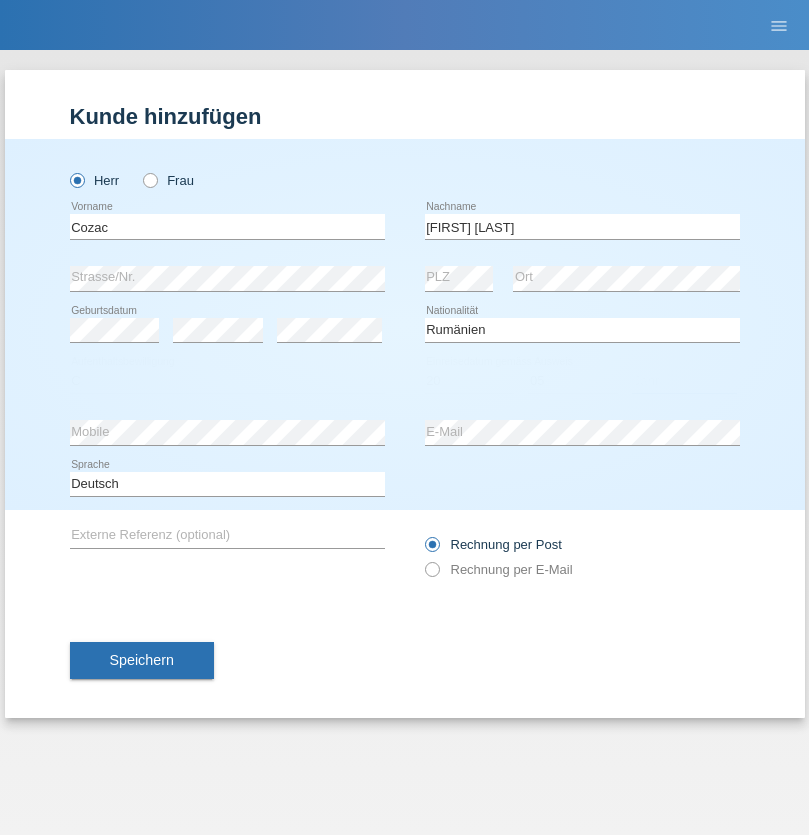 select on "2021" 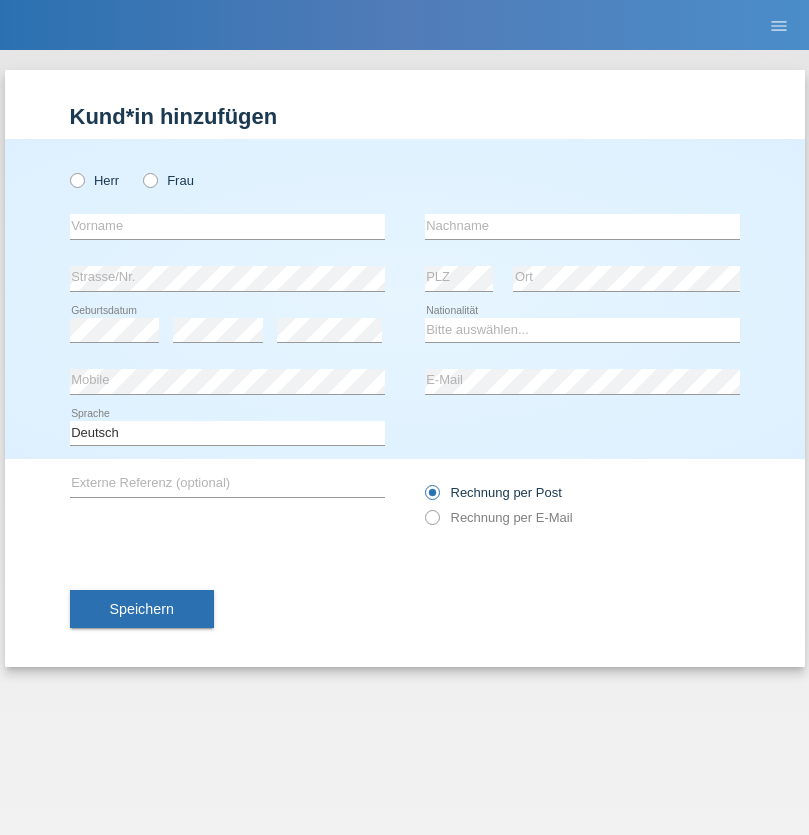 scroll, scrollTop: 0, scrollLeft: 0, axis: both 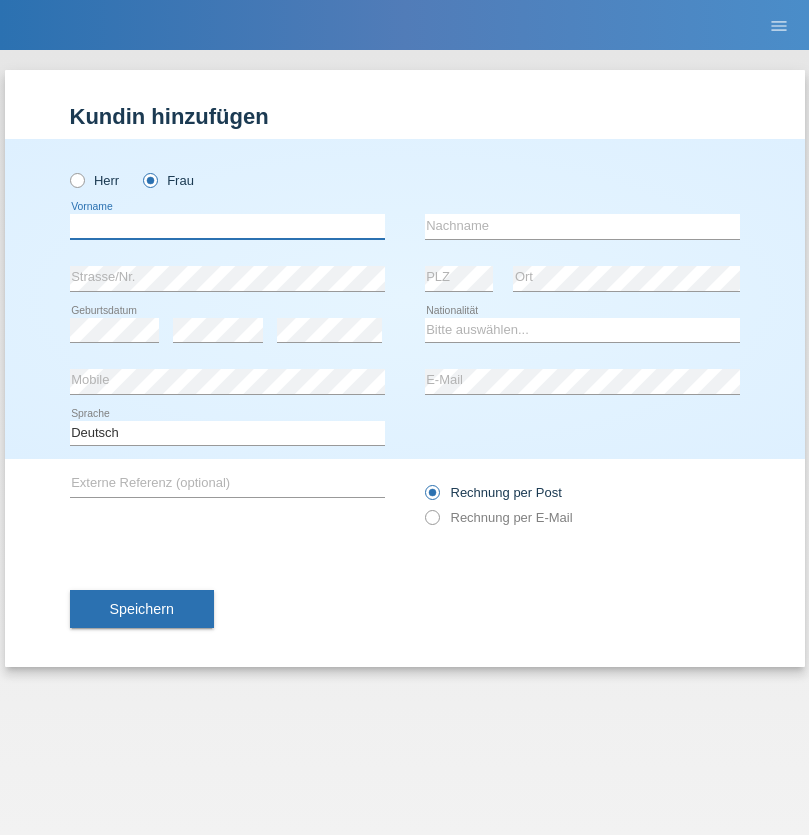click at bounding box center (227, 226) 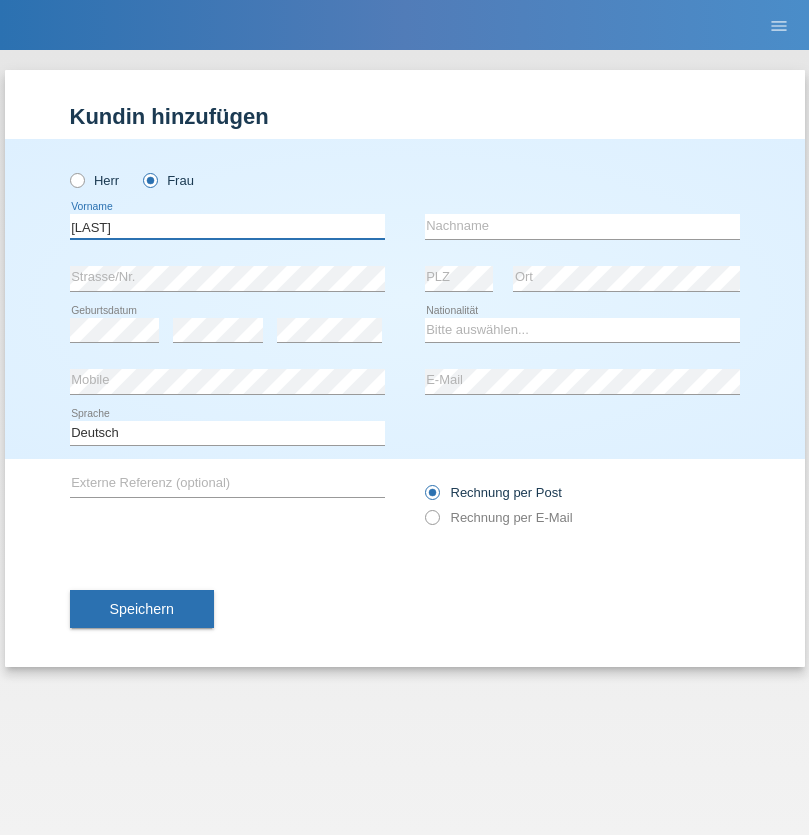 type on "[LAST]" 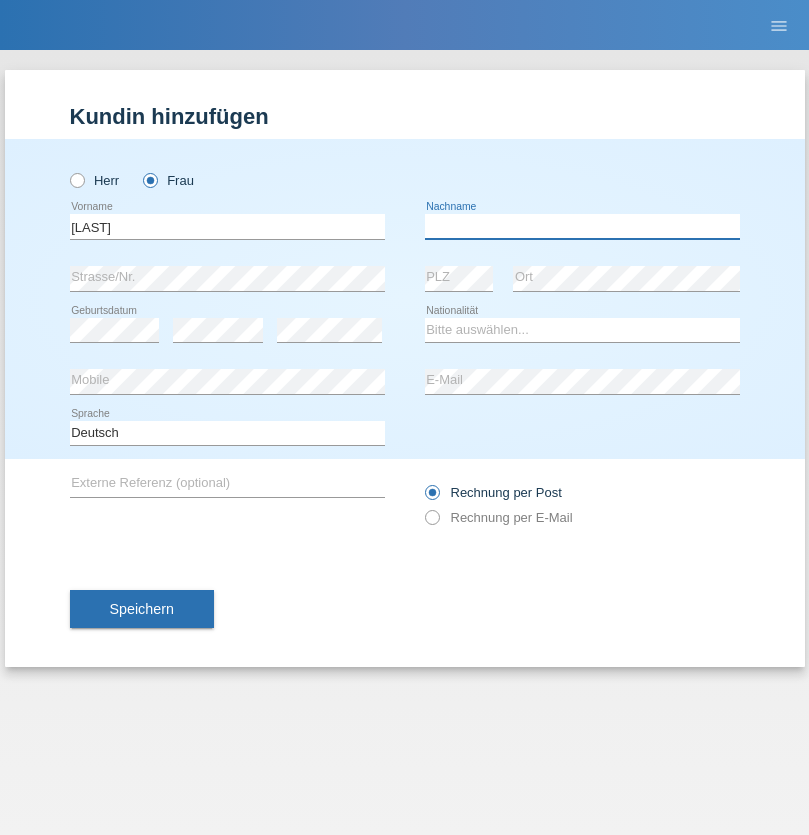click at bounding box center [582, 226] 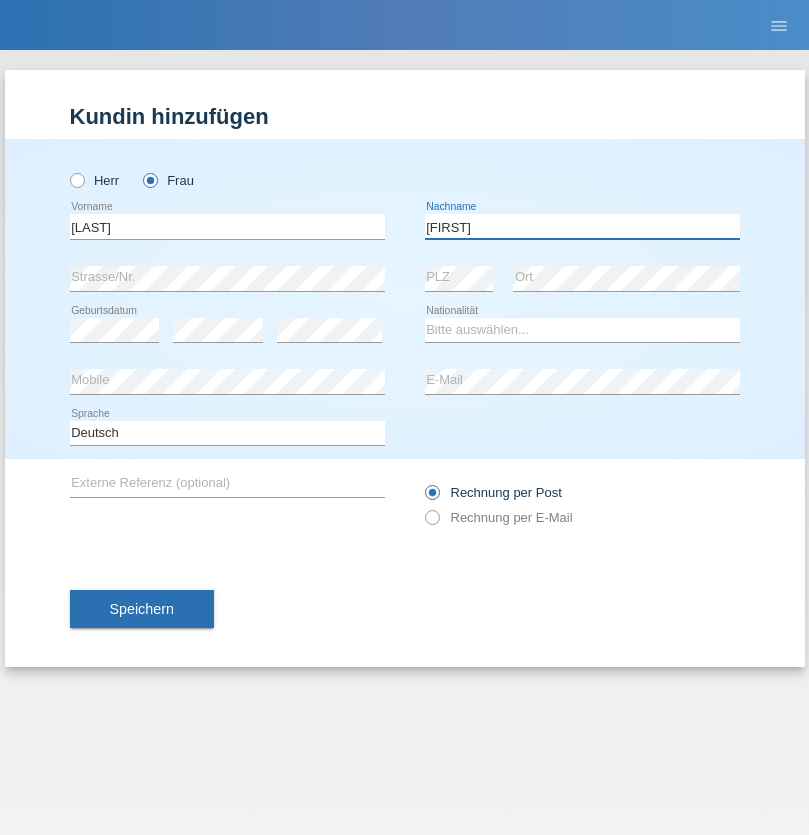 type on "[FIRST]" 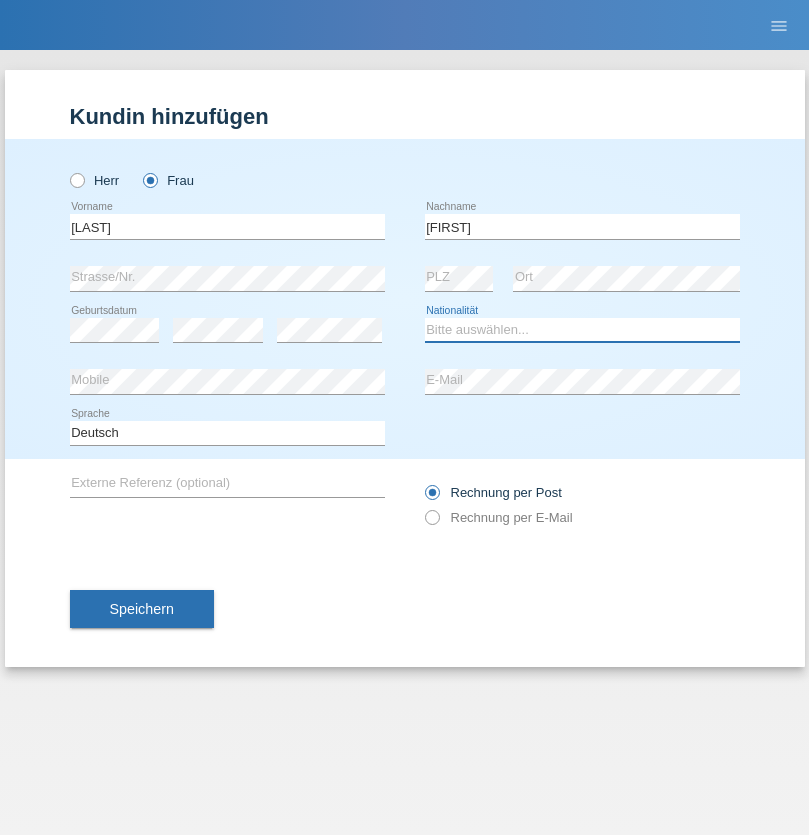 select on "UA" 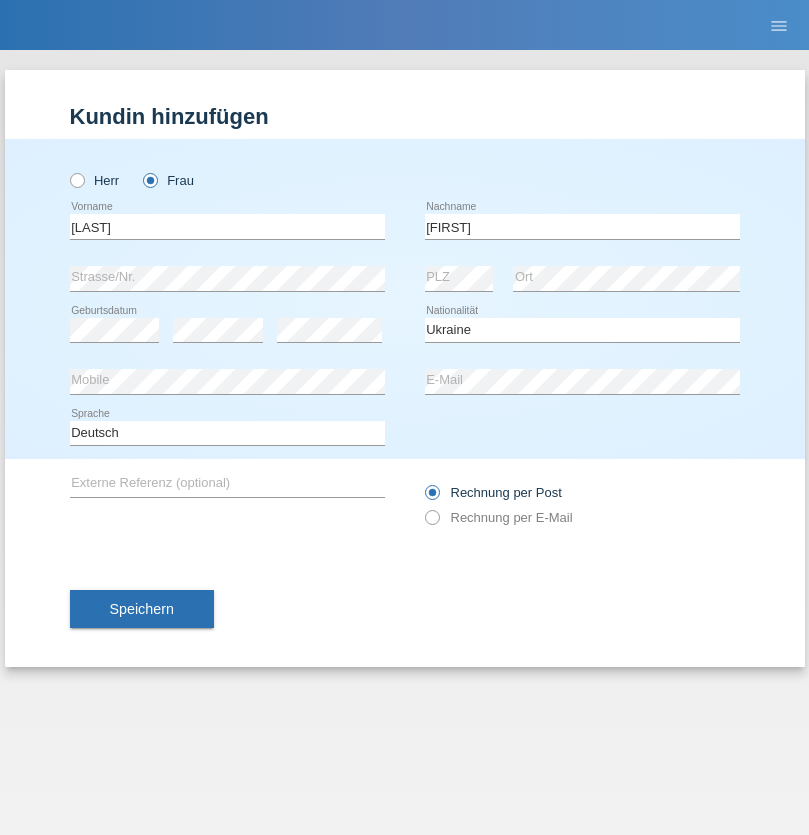 select on "C" 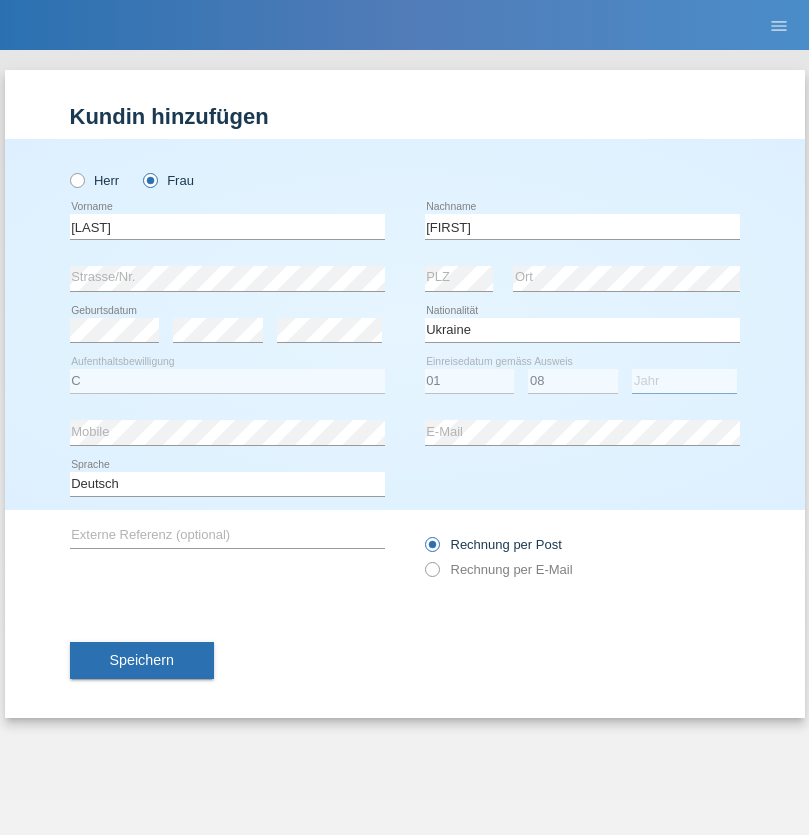 select on "2021" 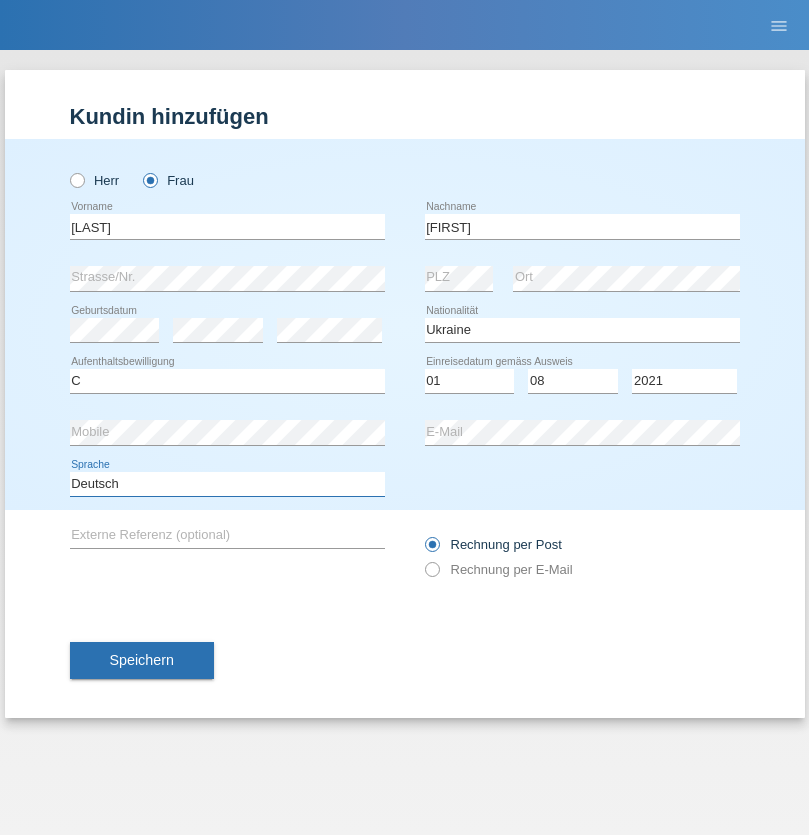 select on "en" 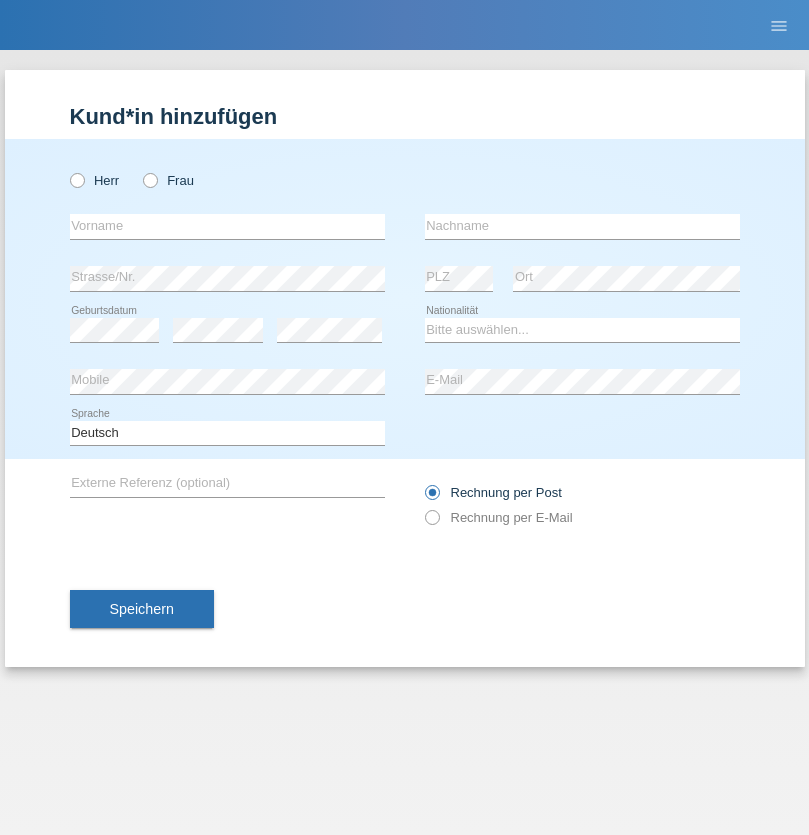 scroll, scrollTop: 0, scrollLeft: 0, axis: both 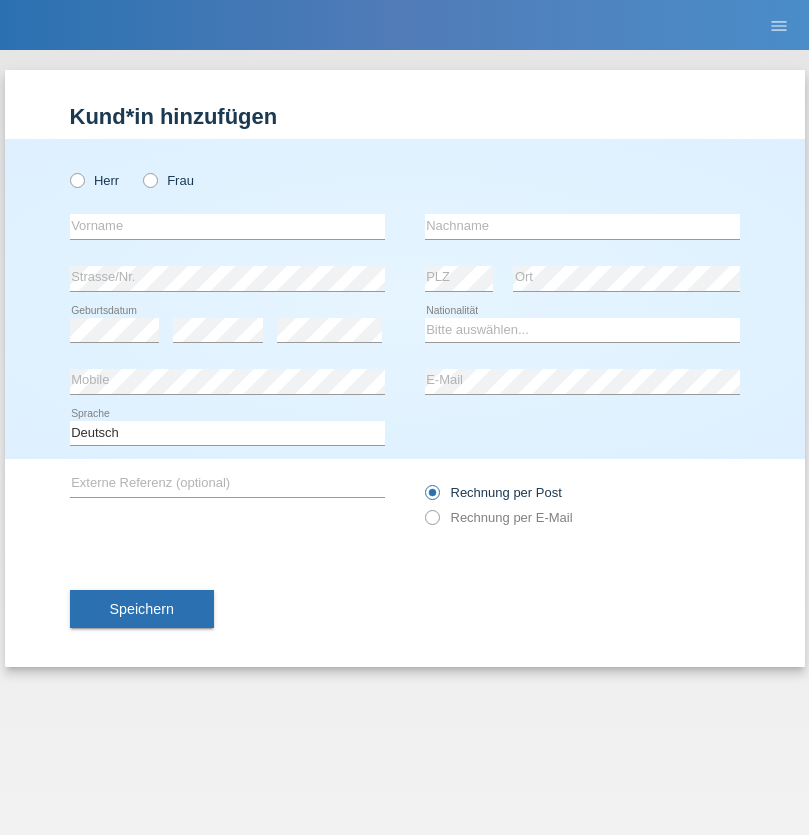radio on "true" 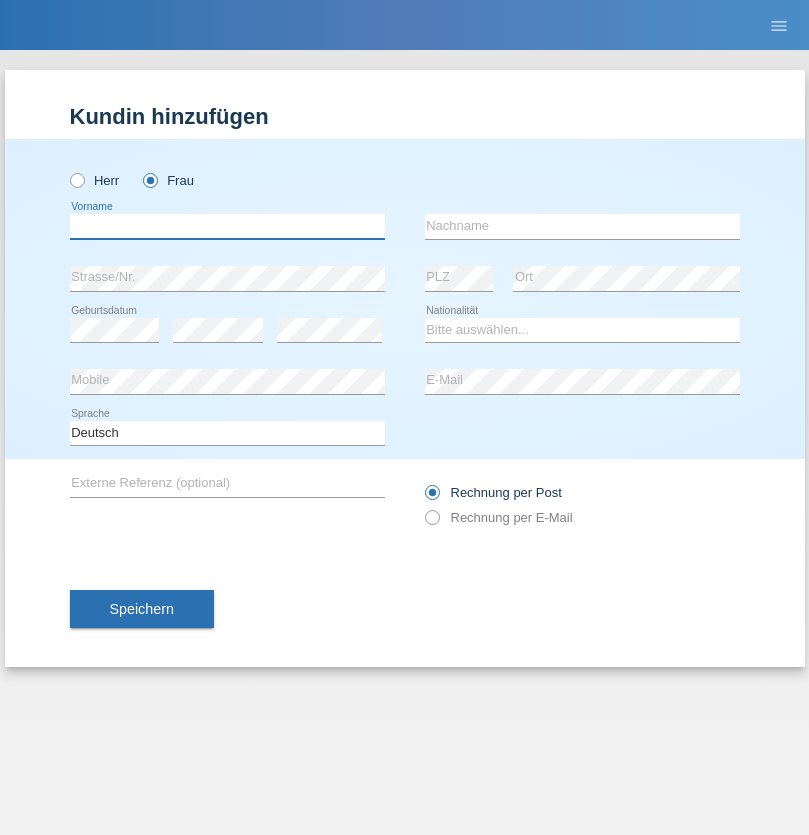click at bounding box center [227, 226] 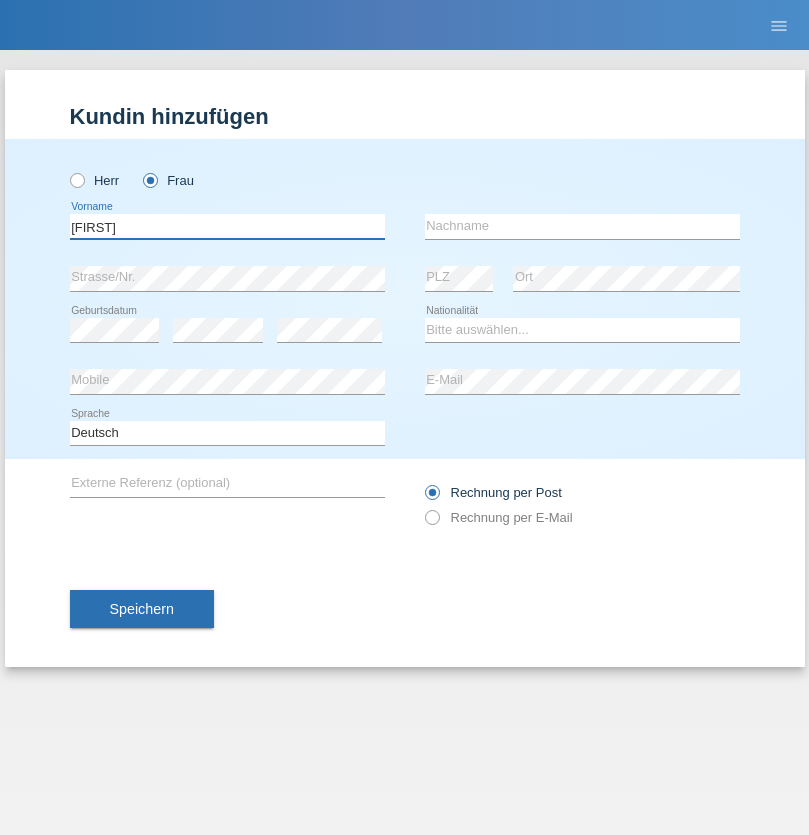 type on "Jaqueline" 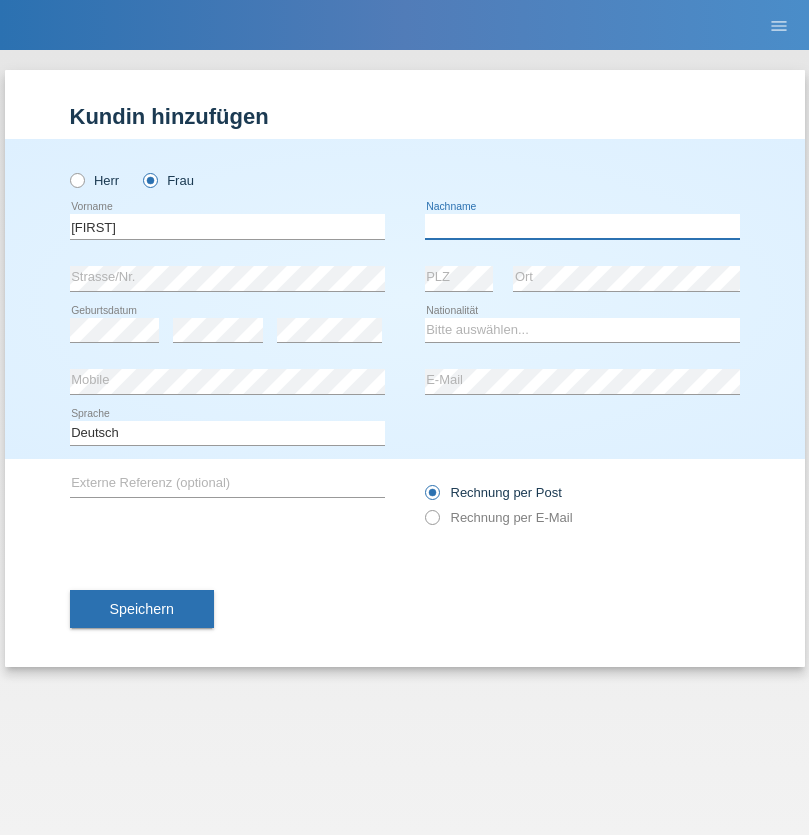 click at bounding box center [582, 226] 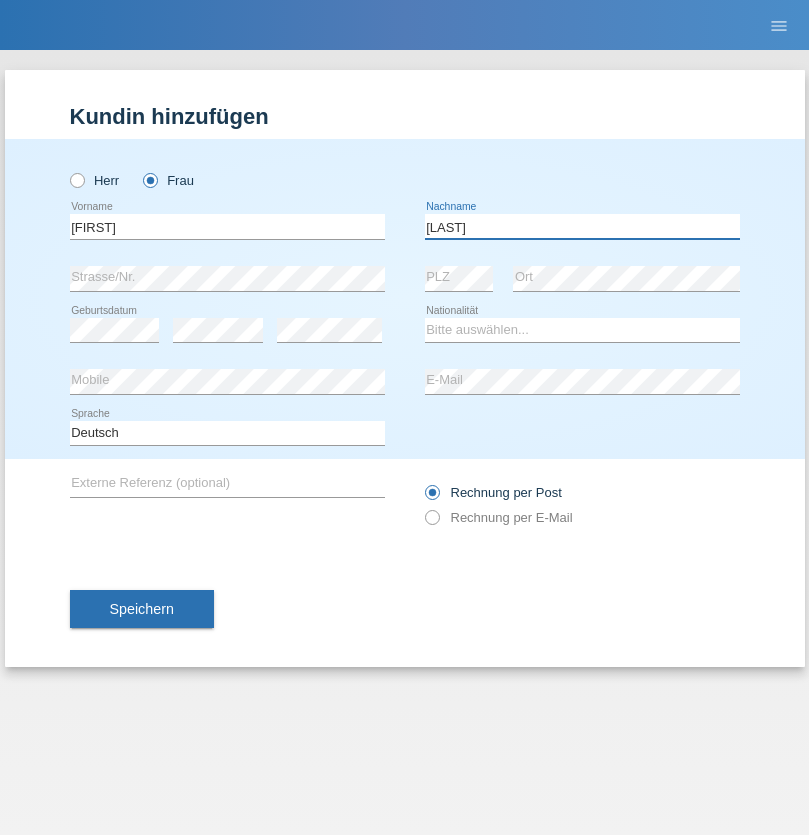 type on "Gjini" 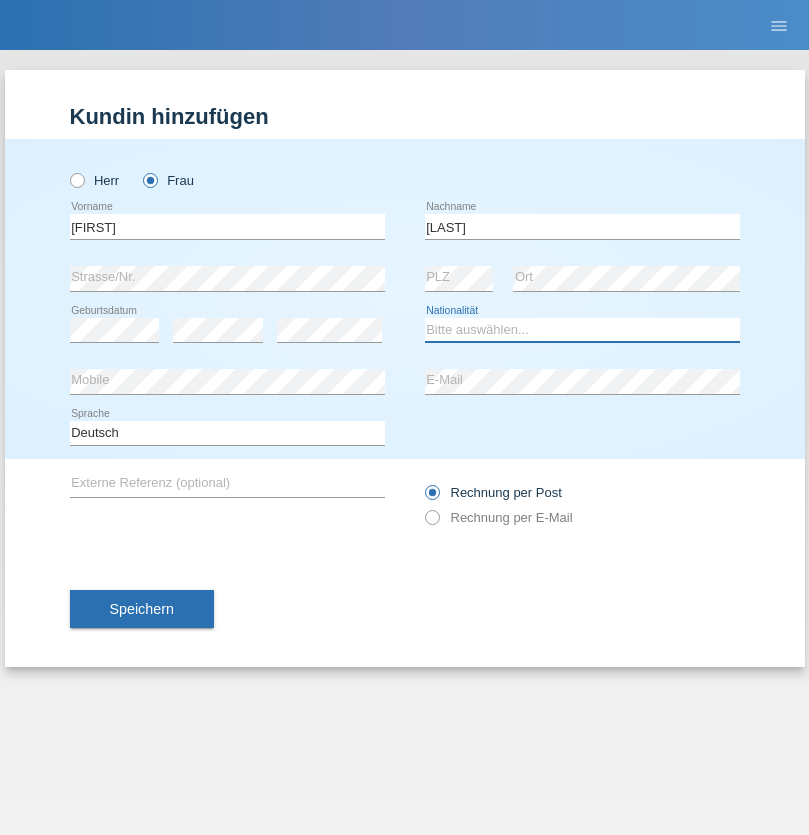 select on "DE" 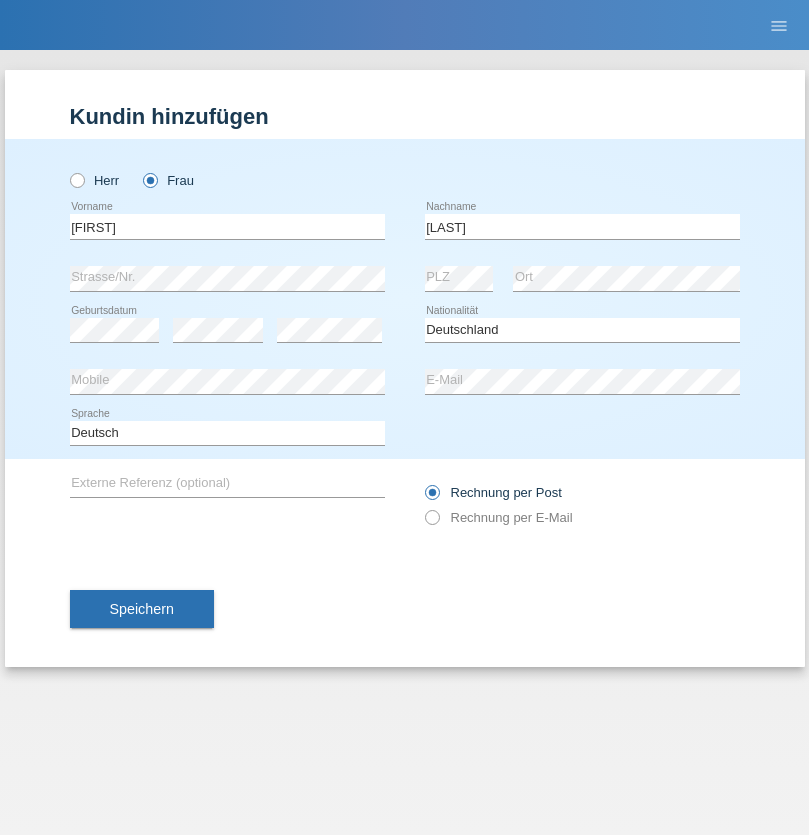 select on "C" 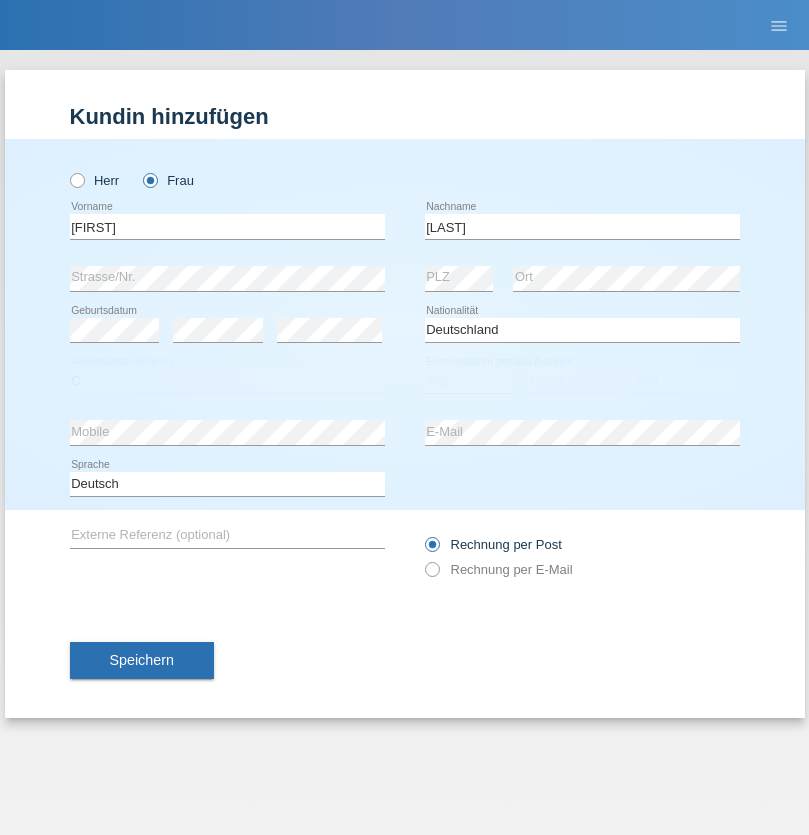 select on "30" 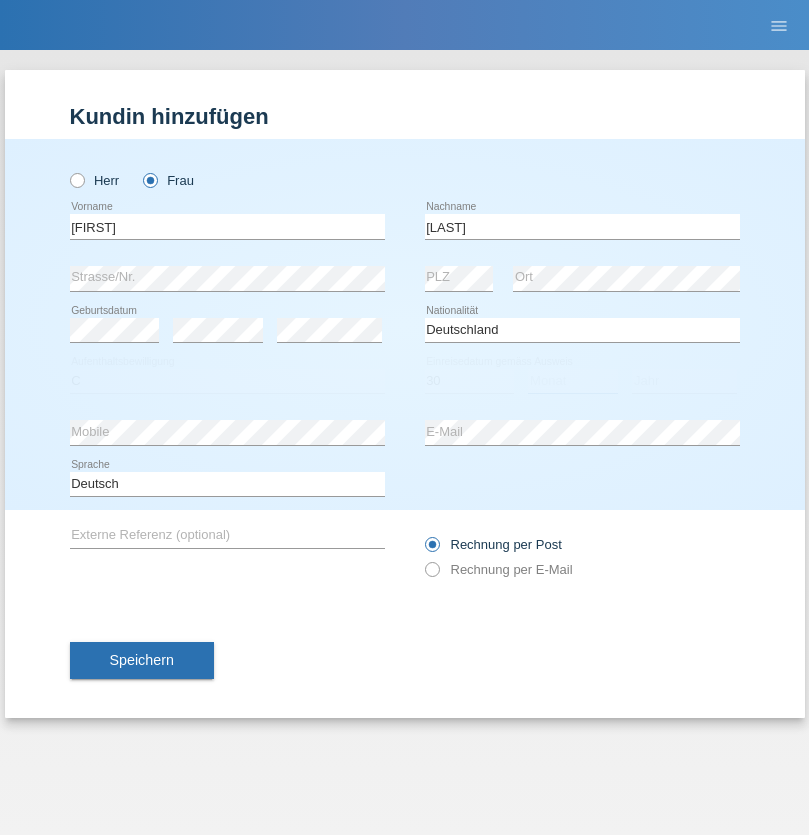 select on "09" 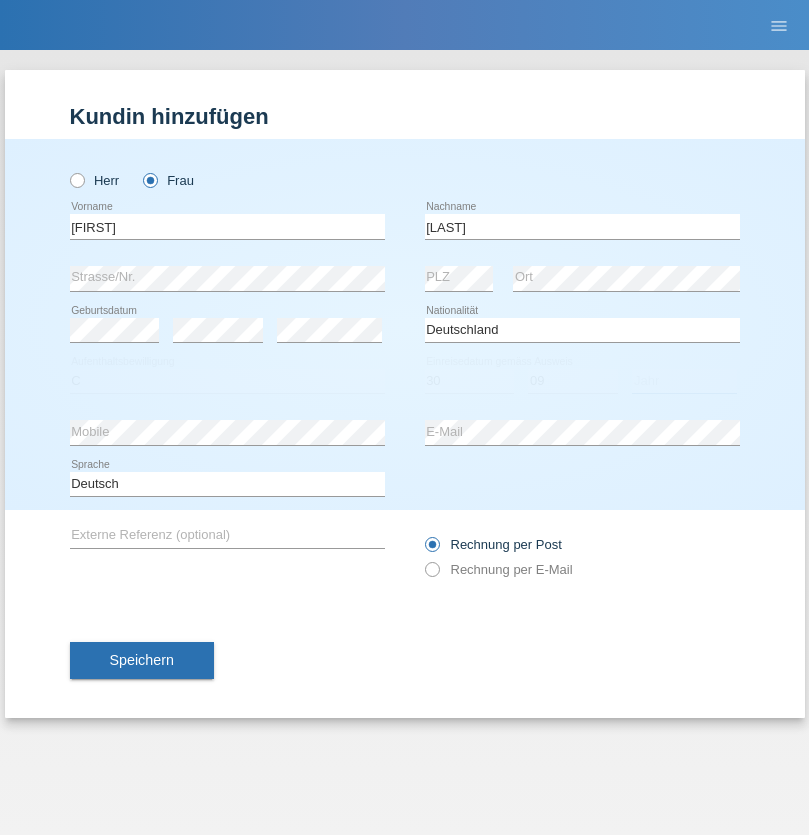 select on "2021" 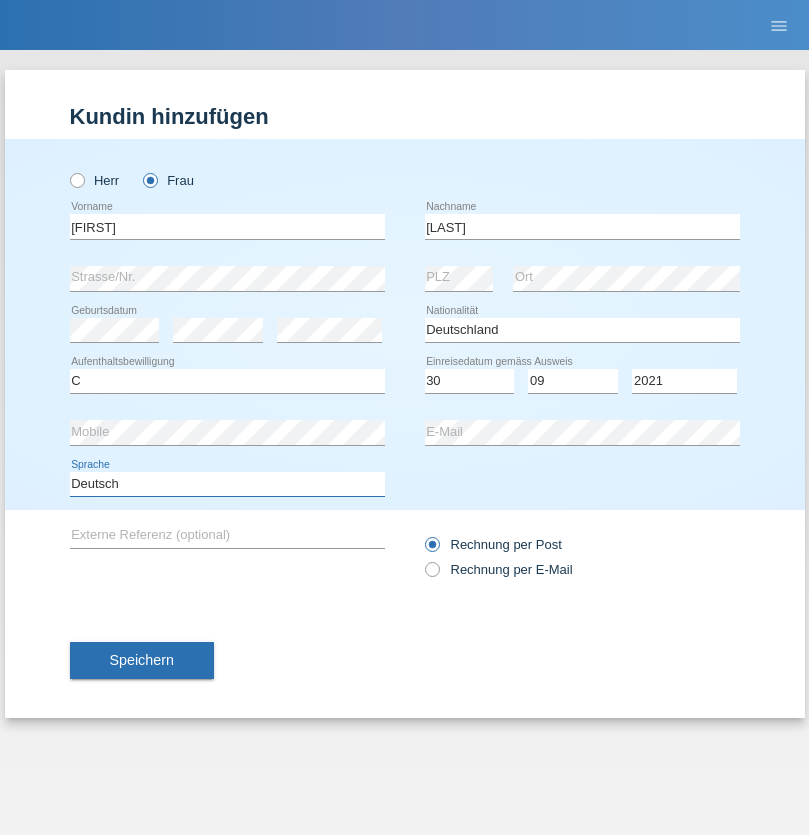select on "en" 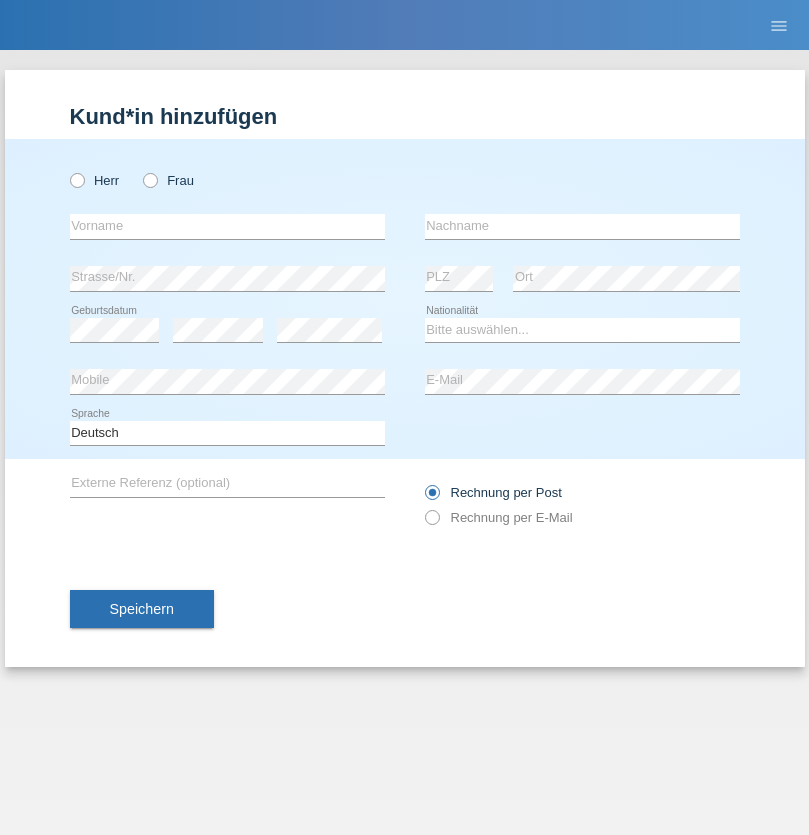 scroll, scrollTop: 0, scrollLeft: 0, axis: both 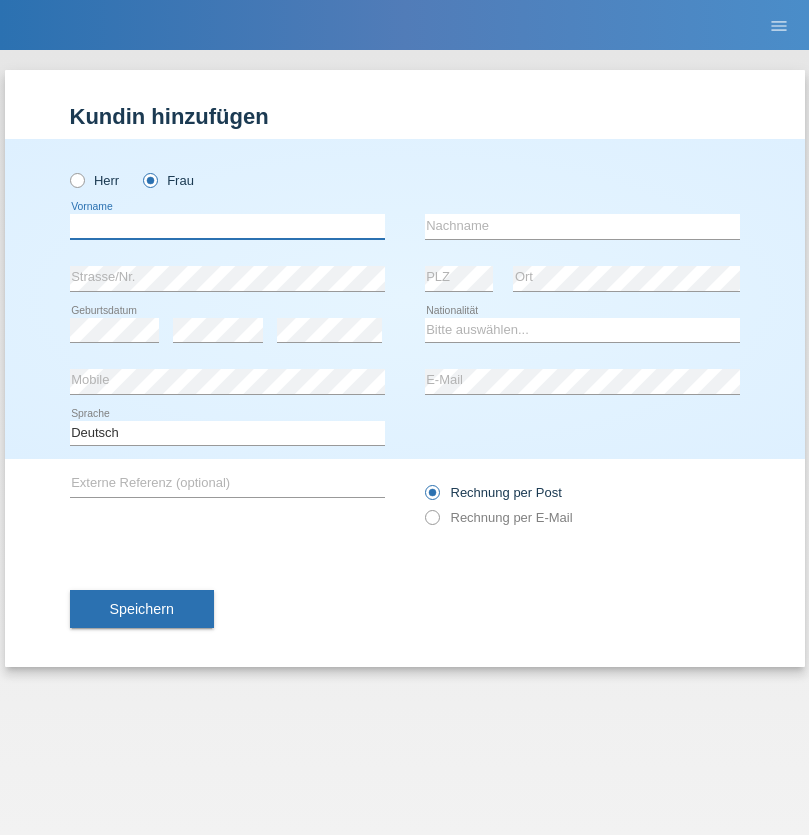 click at bounding box center (227, 226) 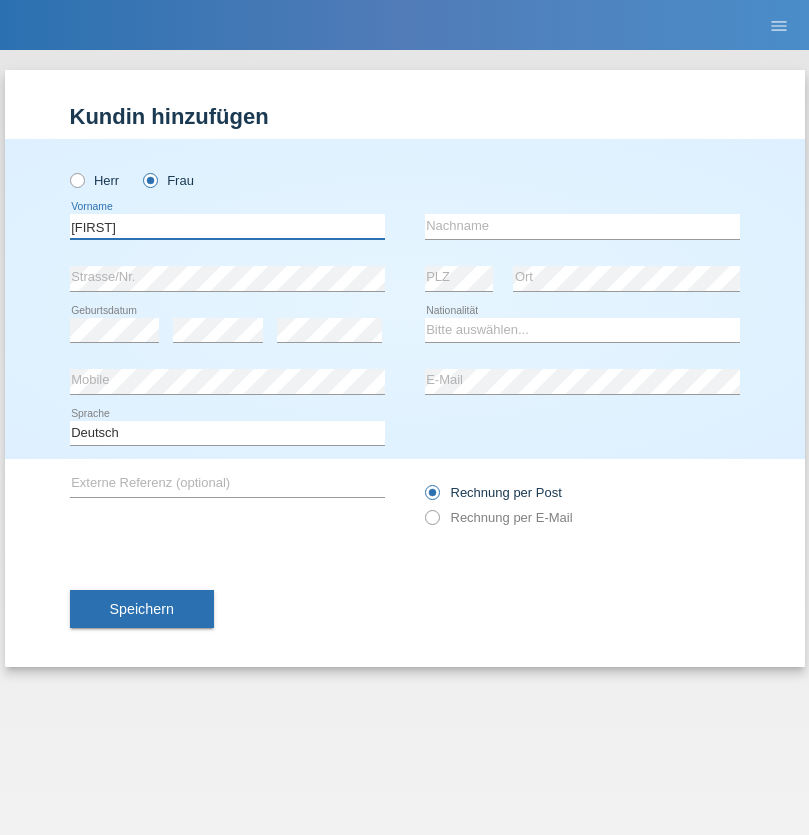 type on "[FIRST]" 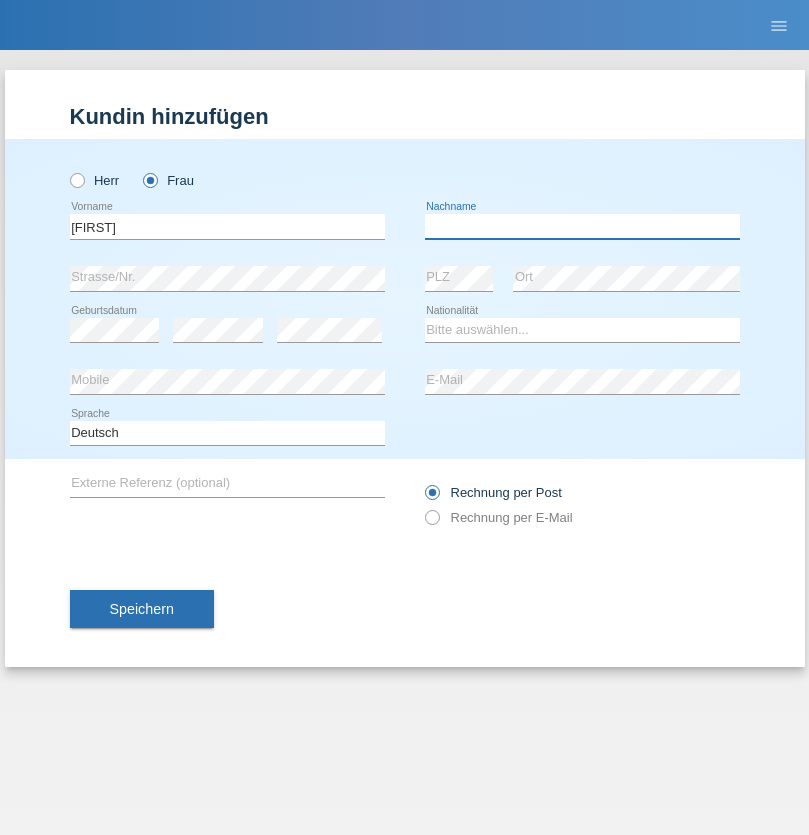 click at bounding box center (582, 226) 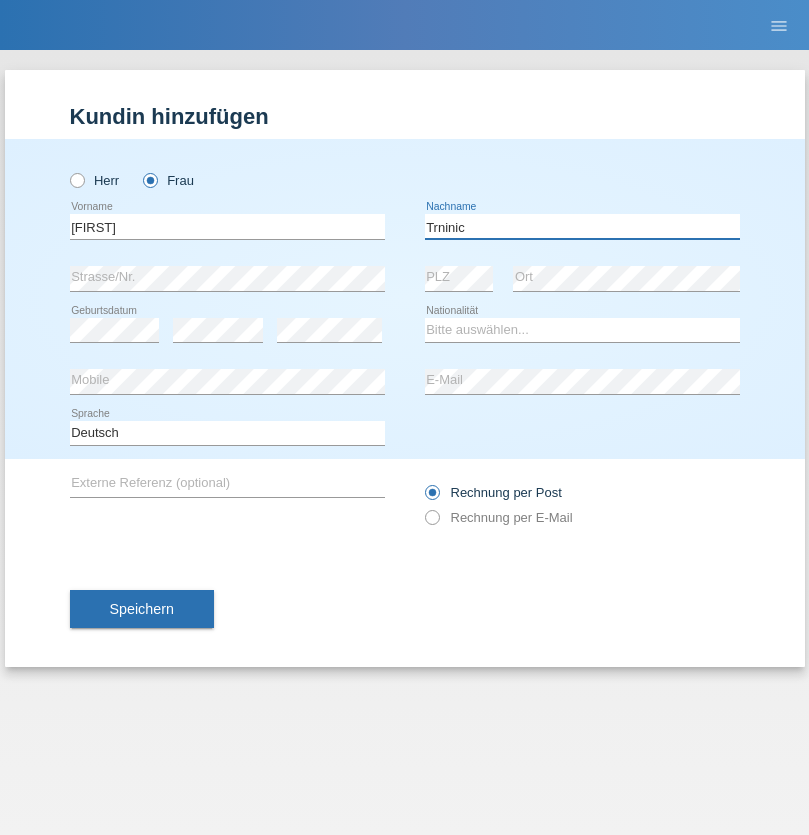 type on "Trninic" 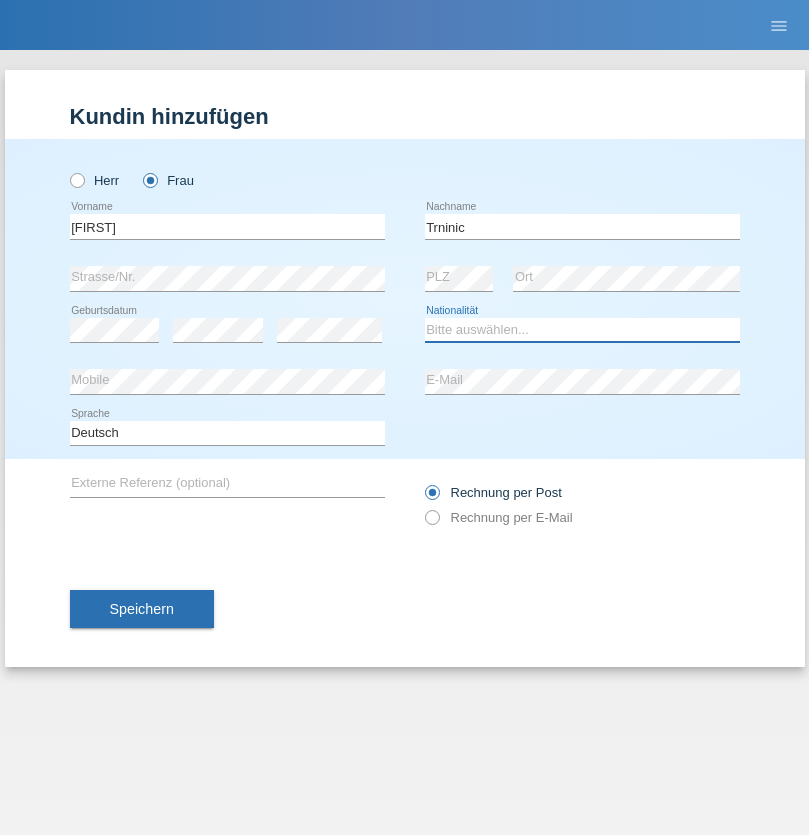 select on "HR" 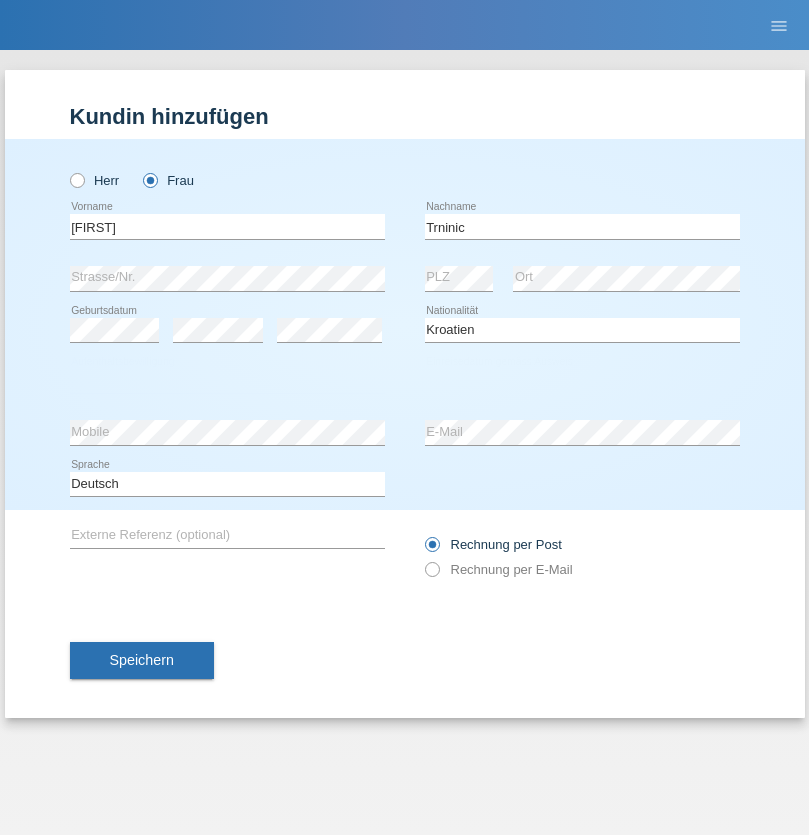 select on "C" 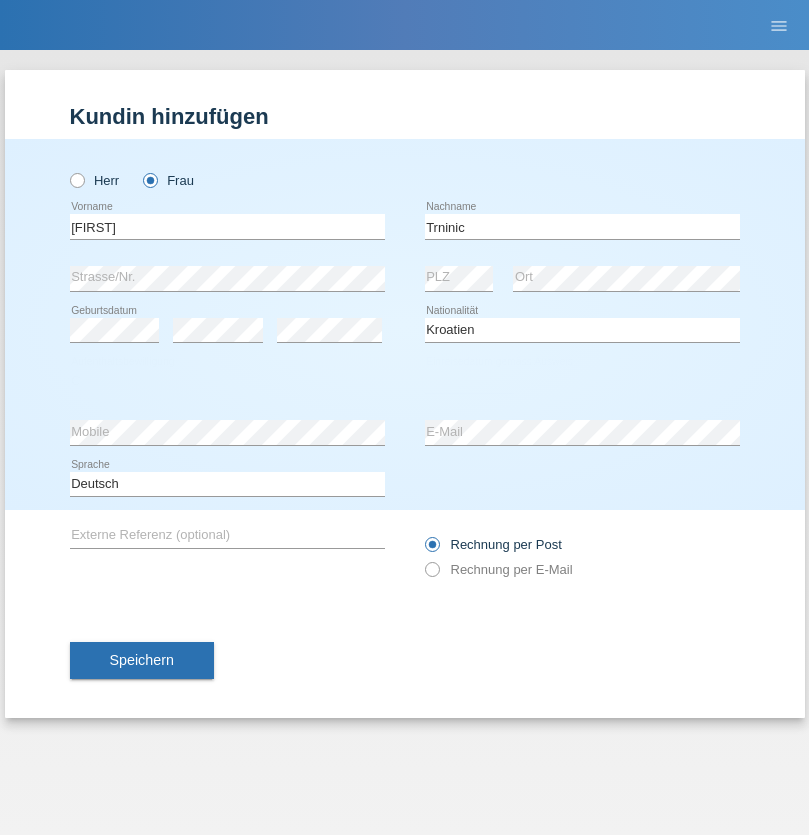 select on "01" 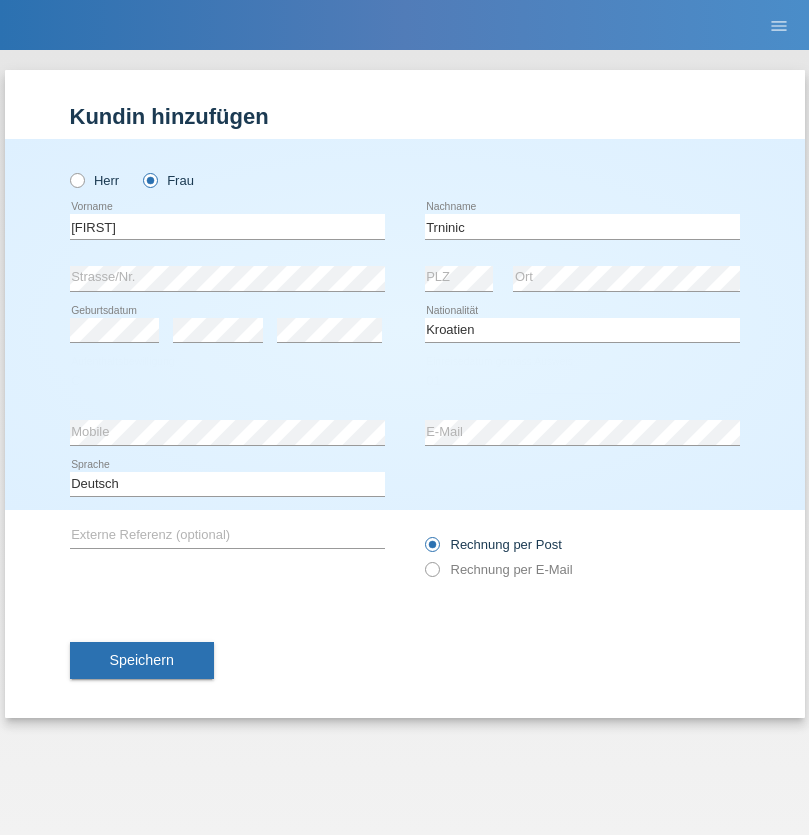 select on "08" 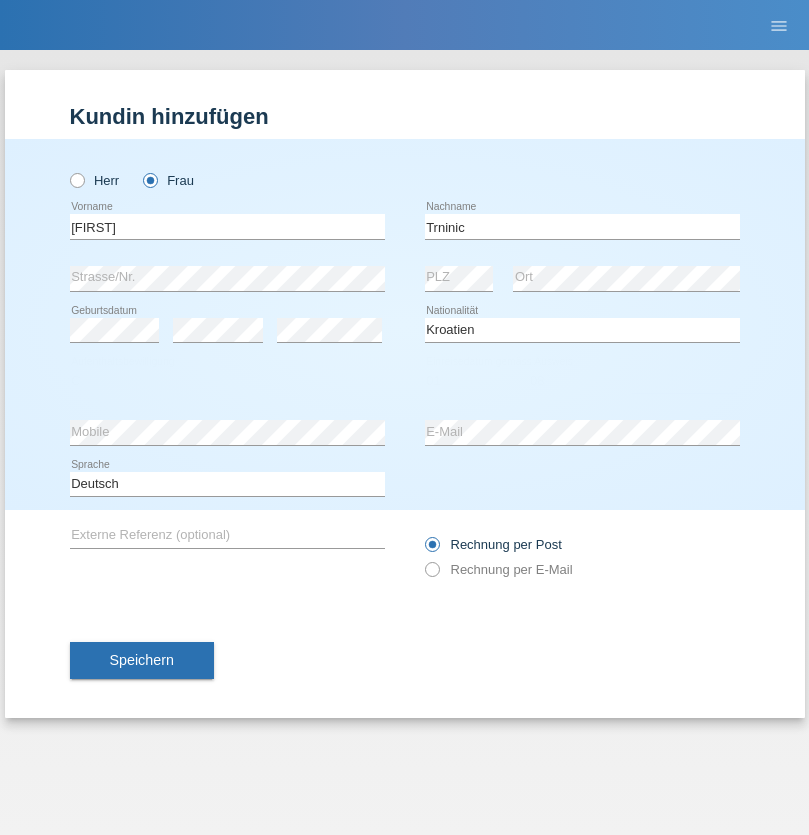 select on "2021" 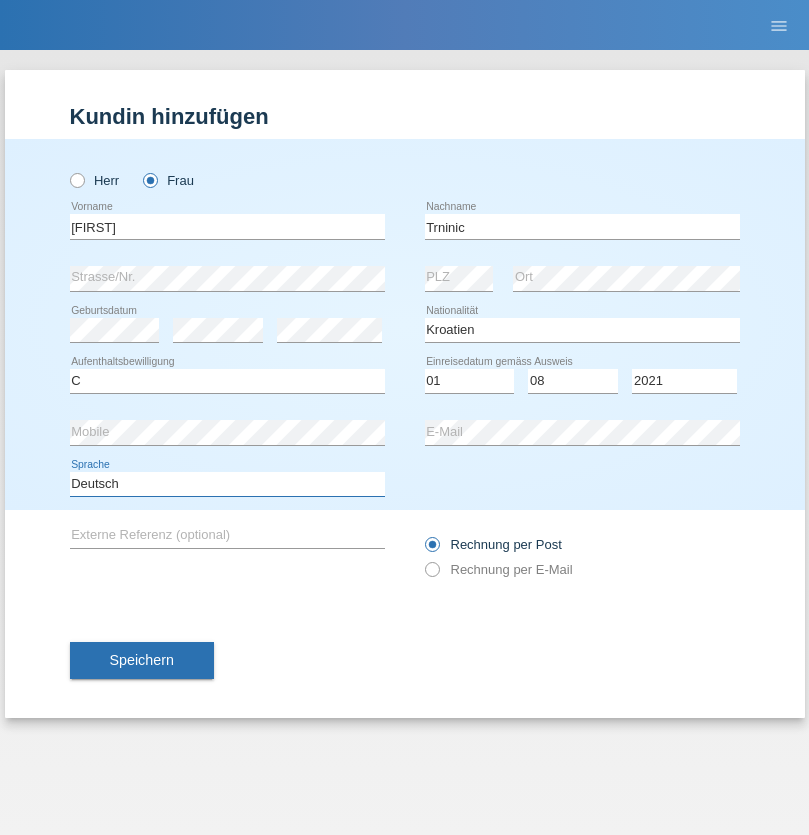 select on "en" 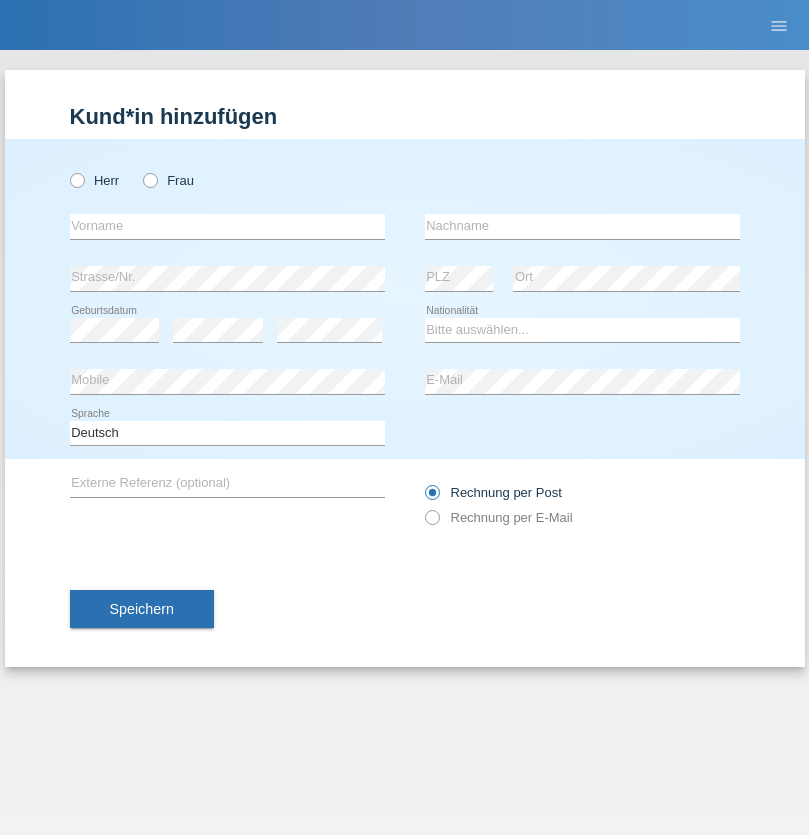 scroll, scrollTop: 0, scrollLeft: 0, axis: both 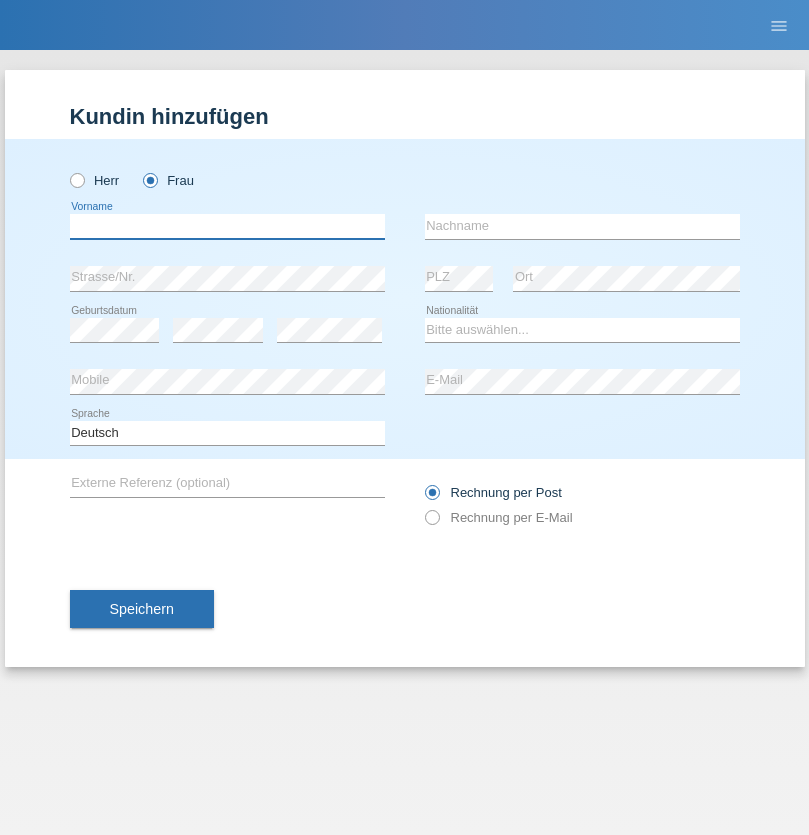 click at bounding box center (227, 226) 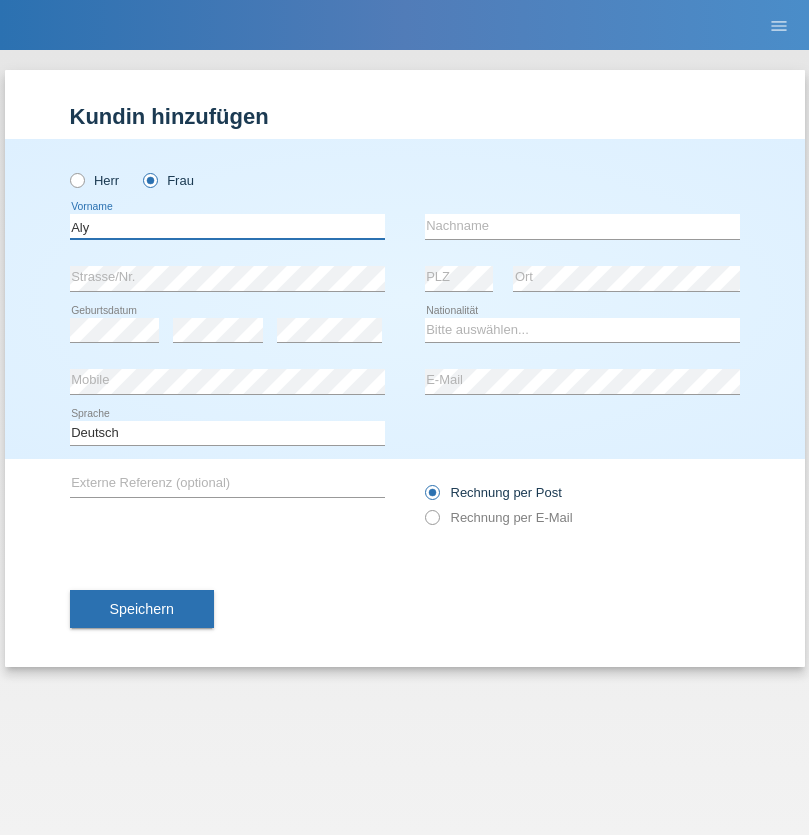 type on "Aly" 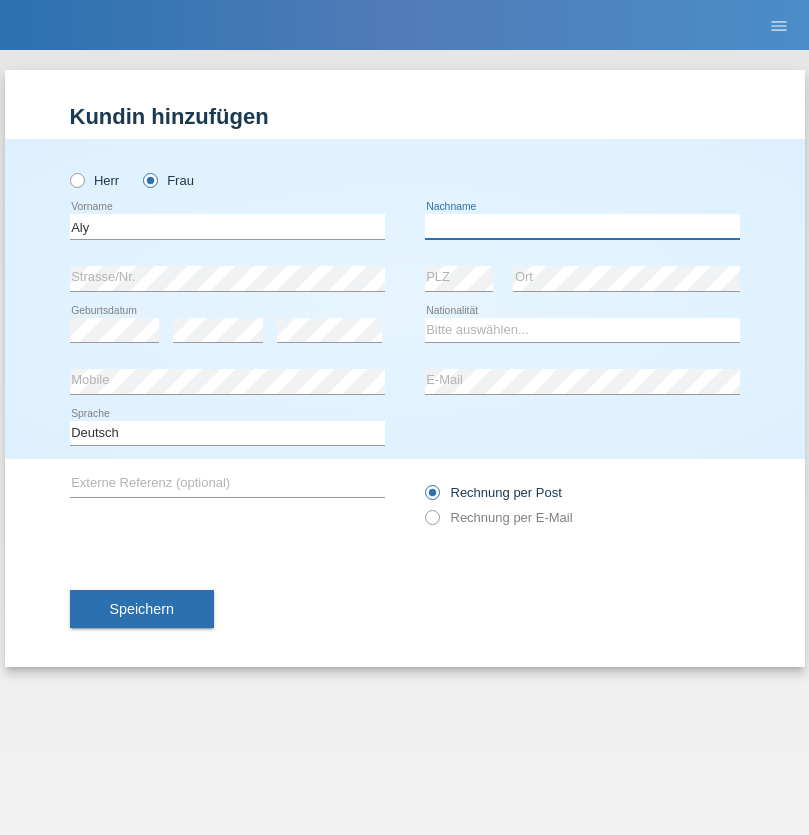 click at bounding box center (582, 226) 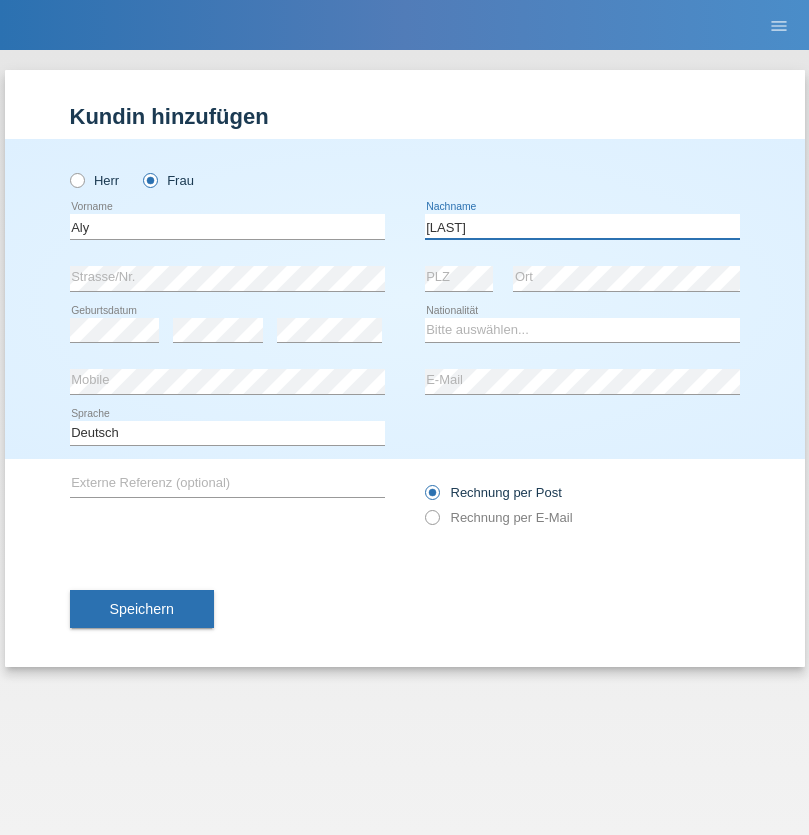type on "[LAST]" 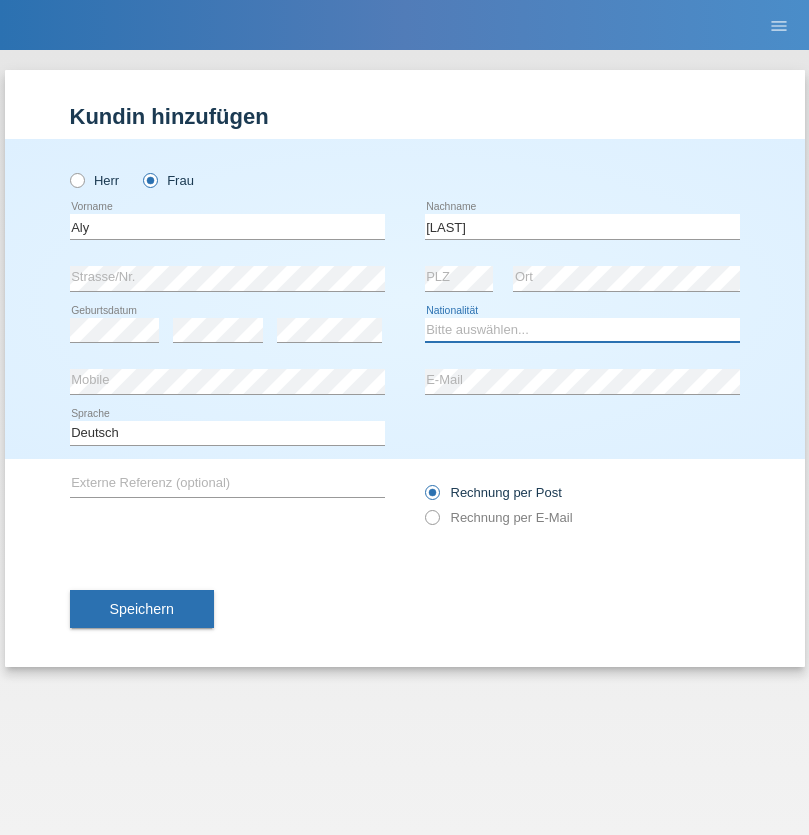 select on "DM" 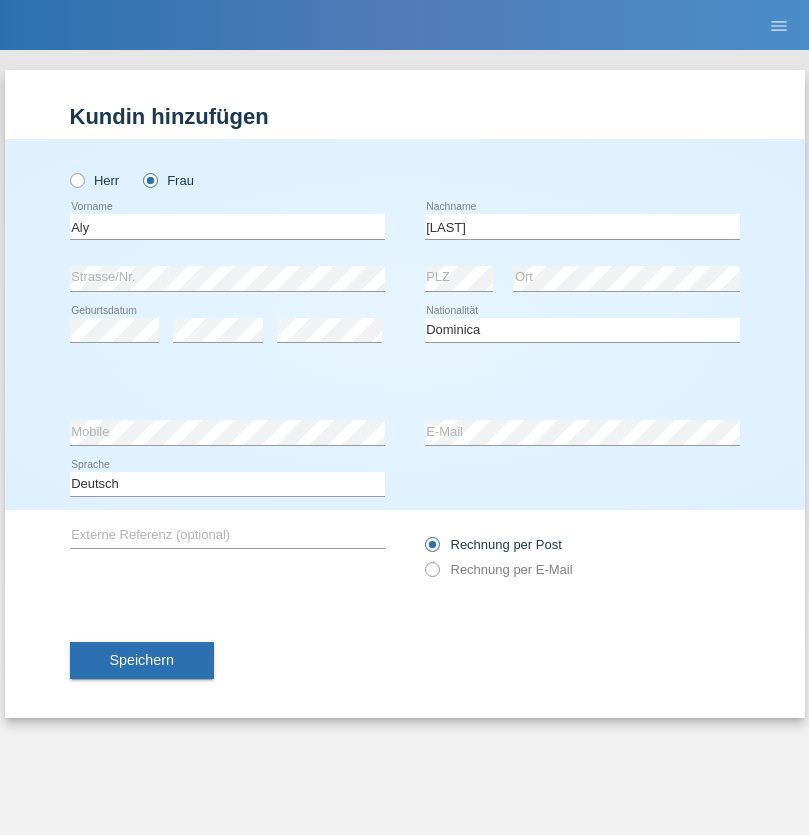 select on "C" 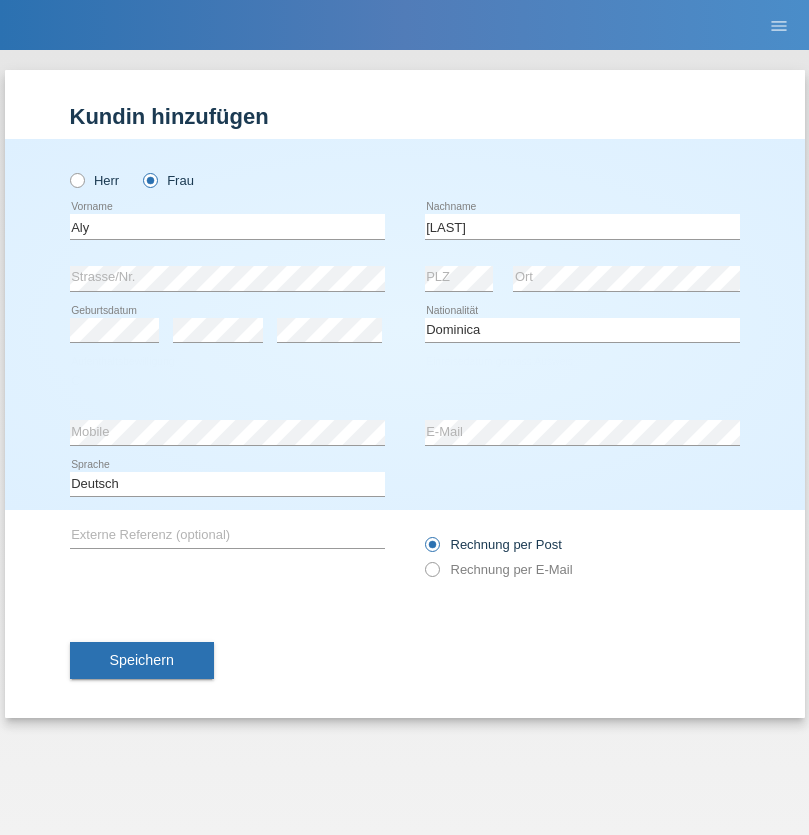 select on "01" 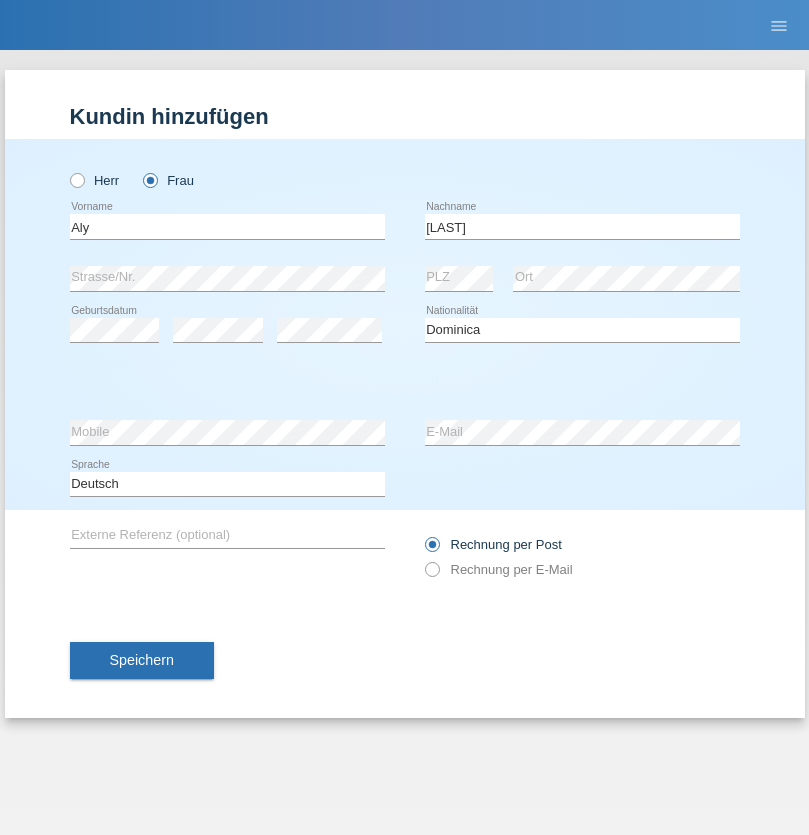 select on "08" 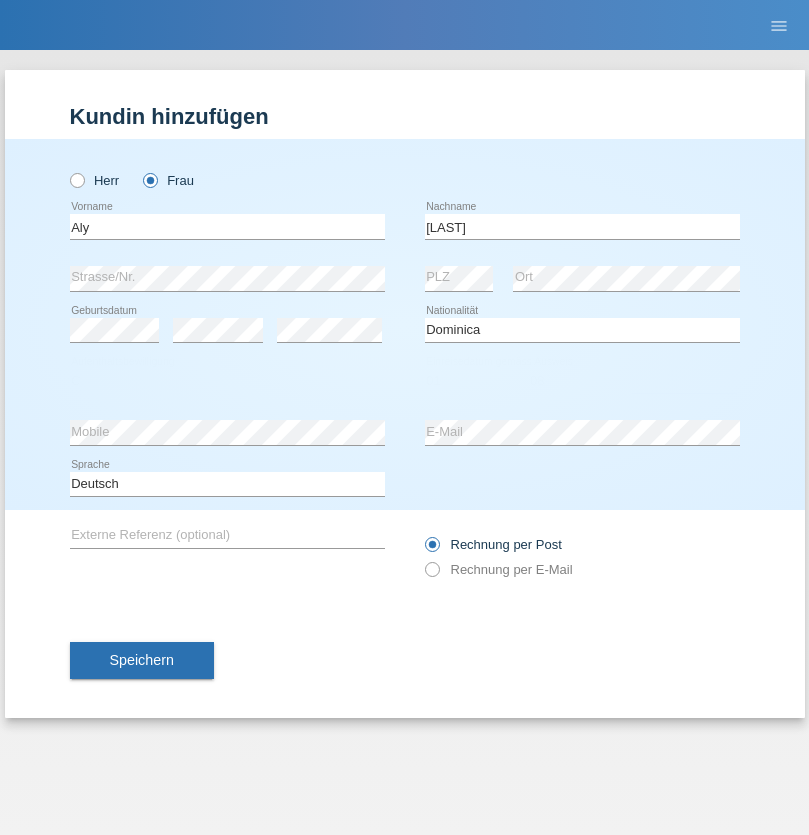 select on "2021" 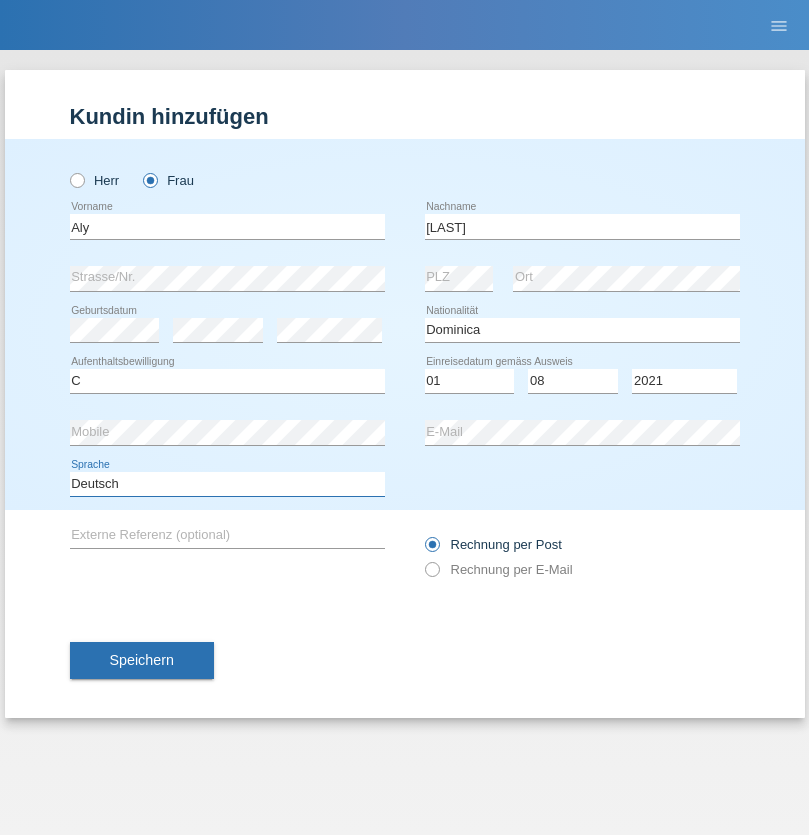 select on "en" 